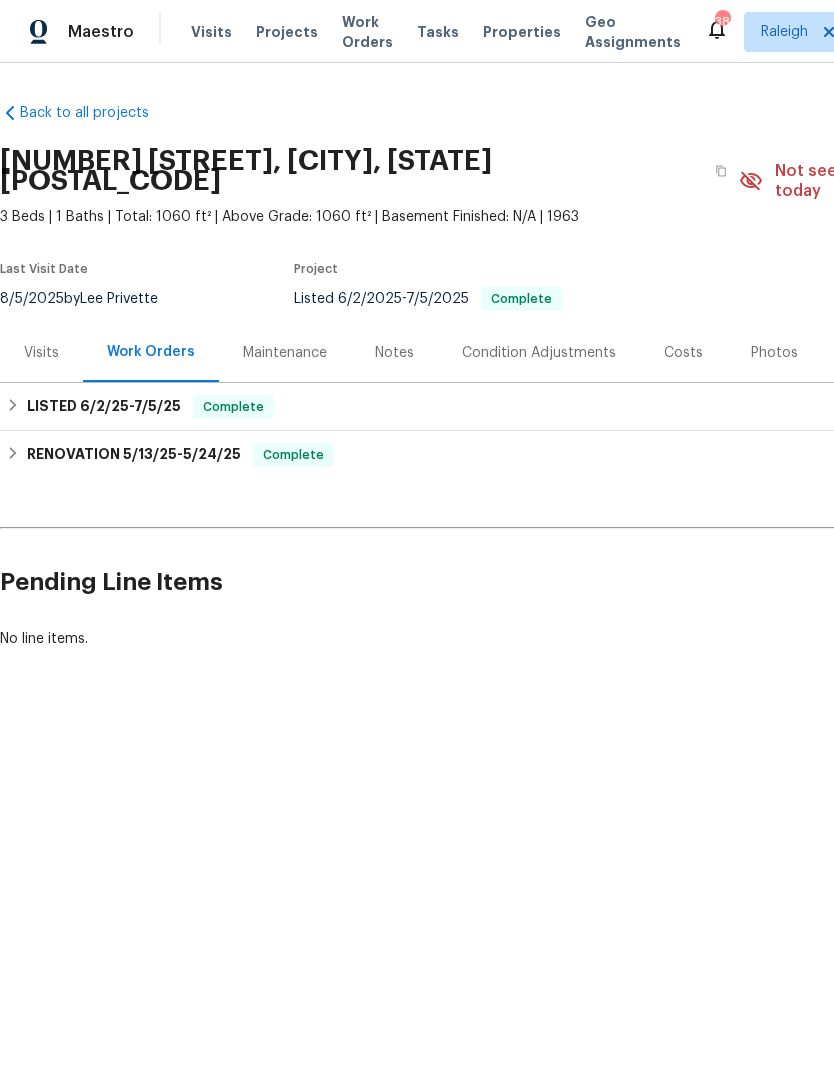 scroll, scrollTop: 0, scrollLeft: 0, axis: both 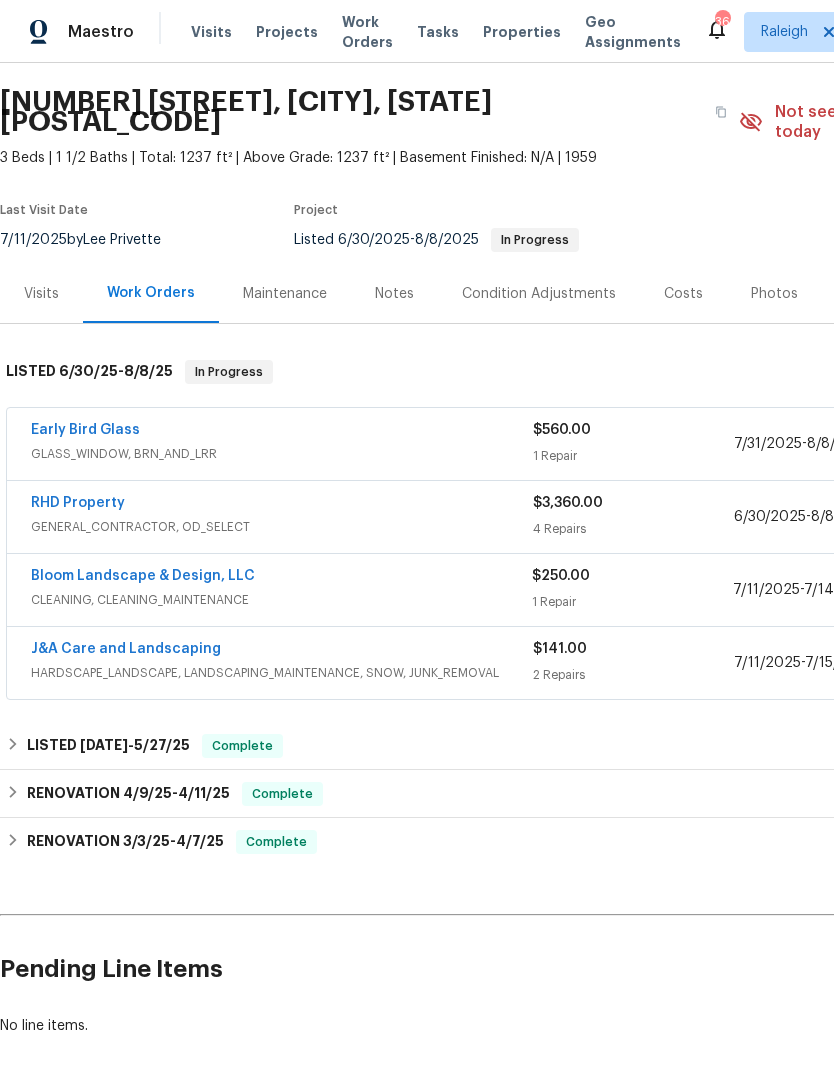 click on "Early Bird Glass" at bounding box center (85, 430) 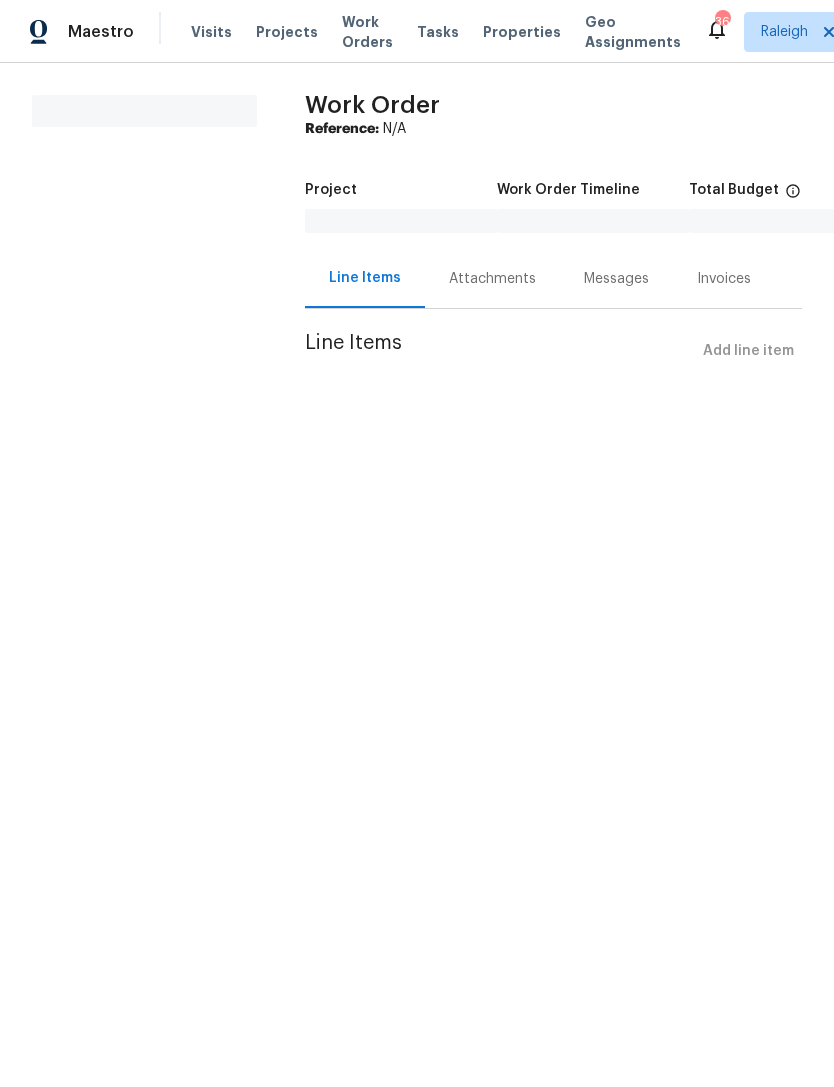 scroll, scrollTop: 0, scrollLeft: 0, axis: both 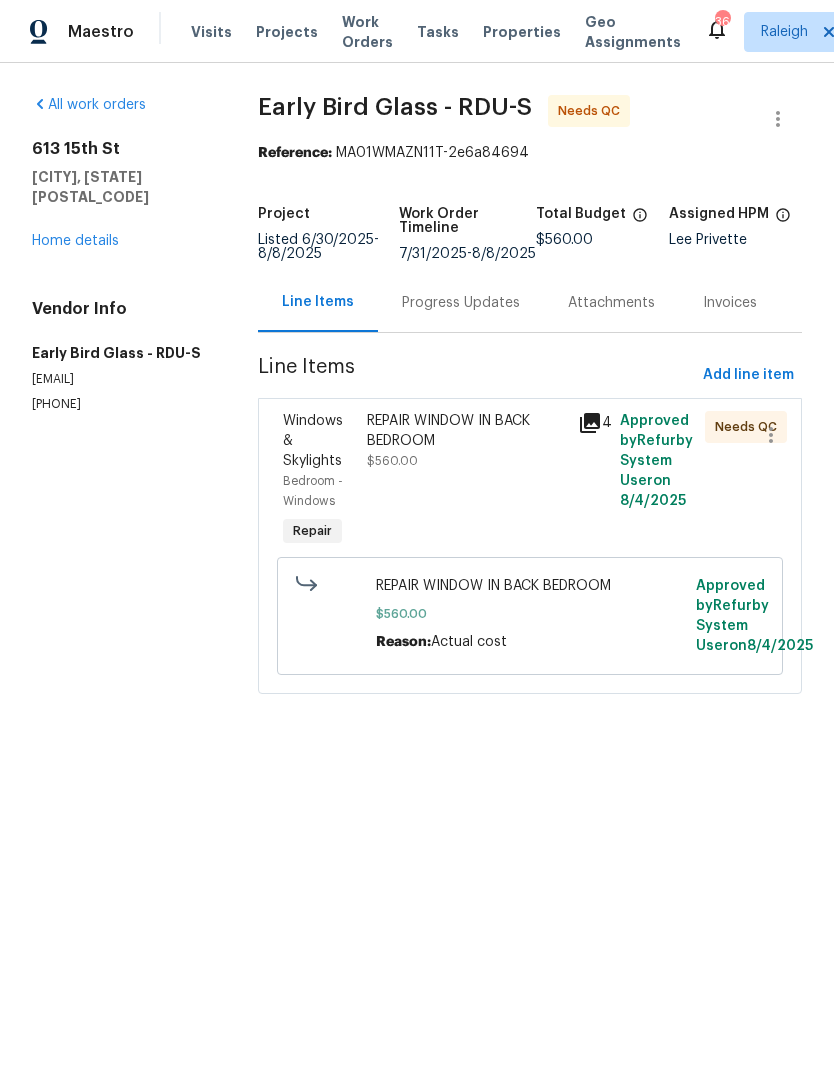 click on "Progress Updates" at bounding box center (461, 302) 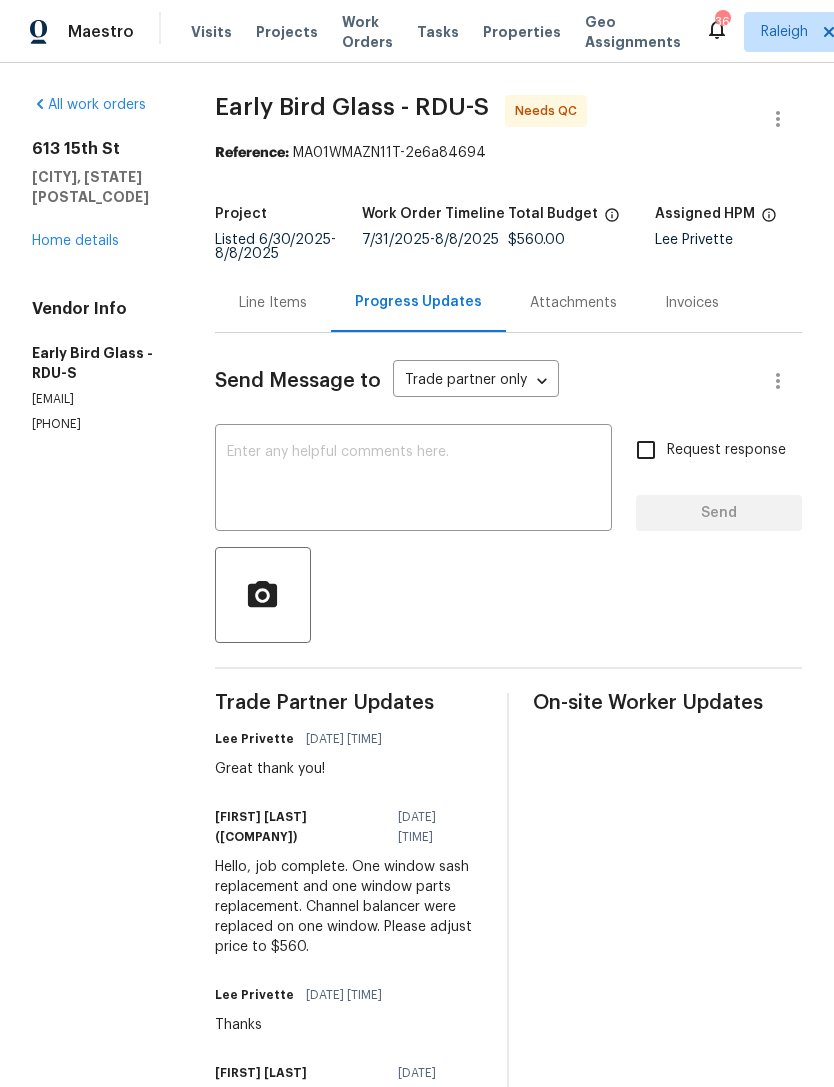 click on "Line Items" at bounding box center [273, 302] 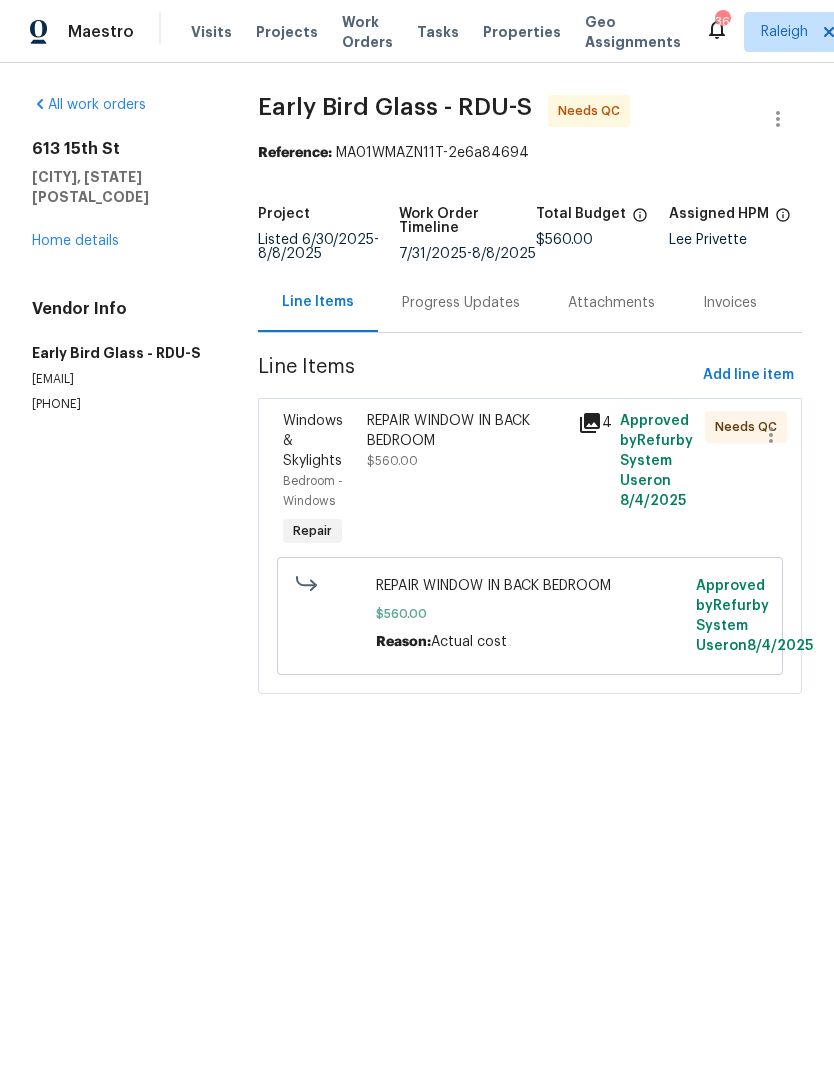 click on "Bedroom - Windows" at bounding box center [319, 491] 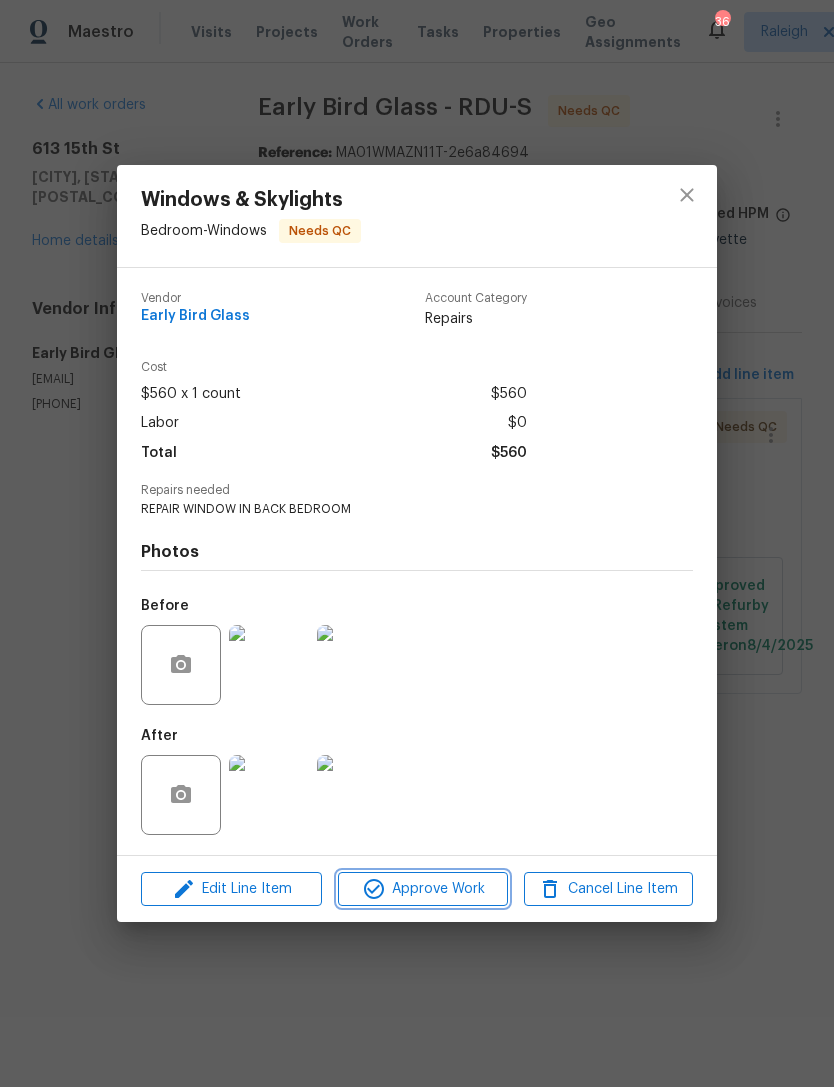 click on "Approve Work" at bounding box center (422, 889) 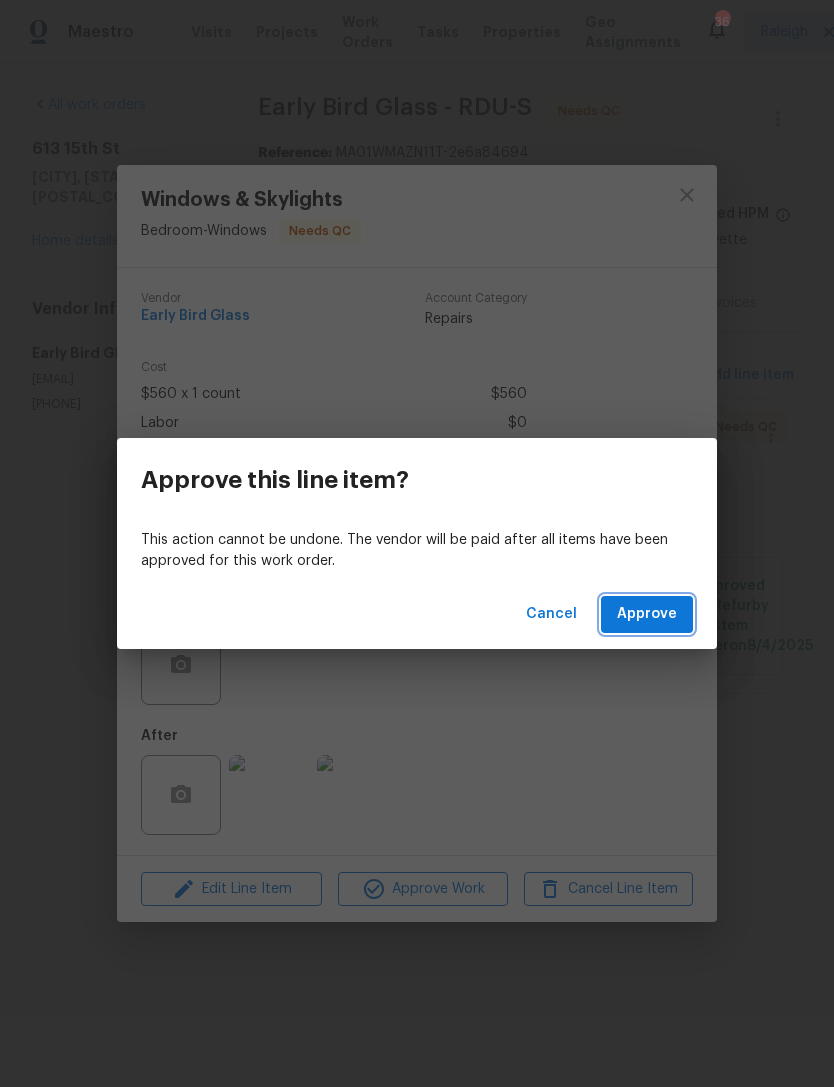 click on "Approve" at bounding box center (647, 614) 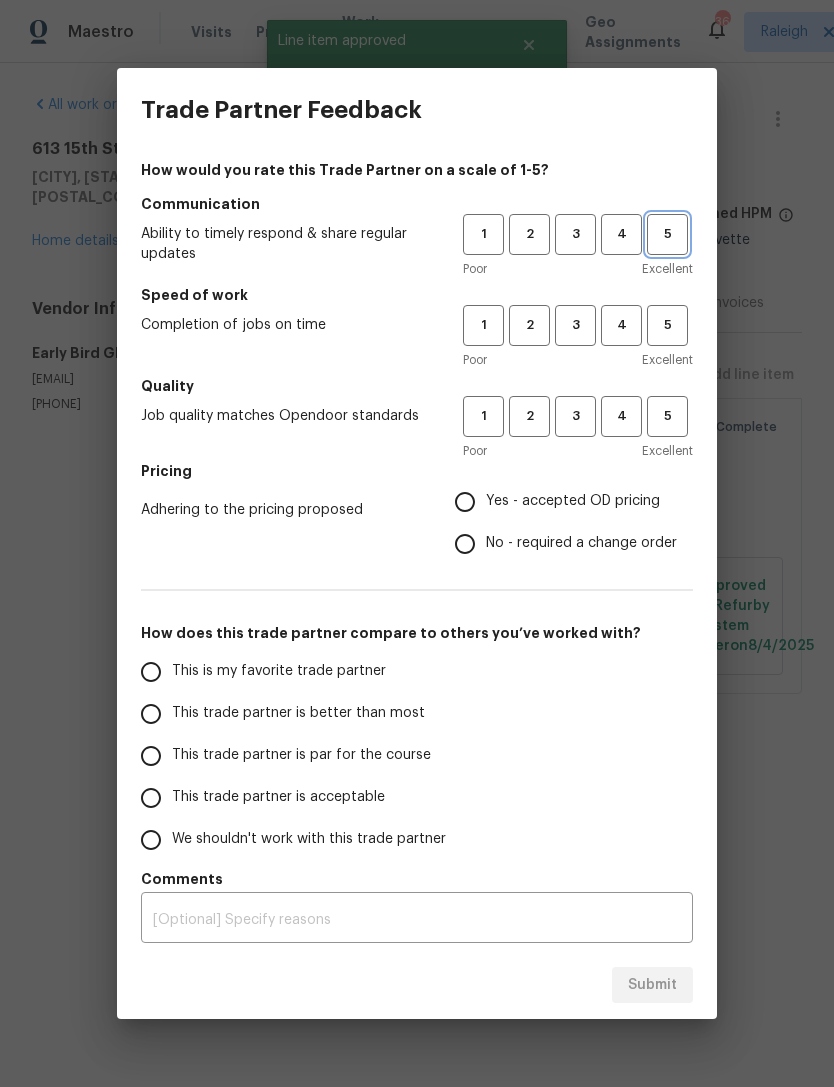 click on "5" at bounding box center (667, 234) 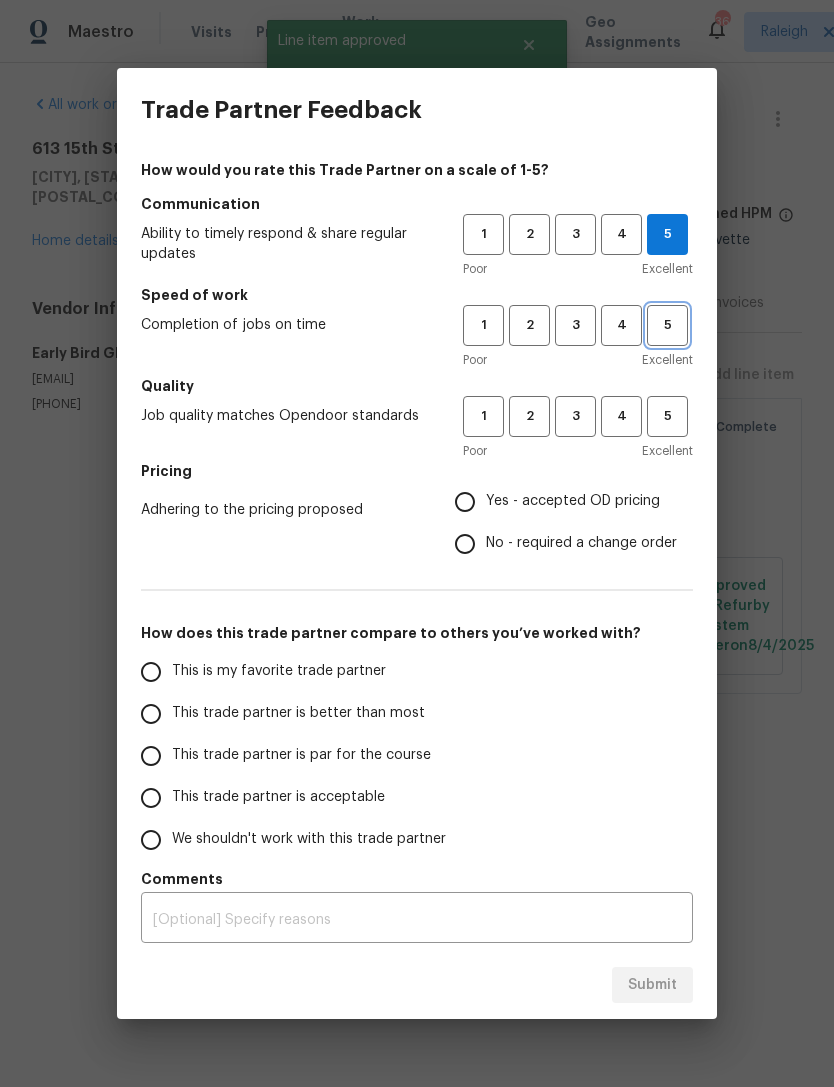 click on "5" at bounding box center (667, 325) 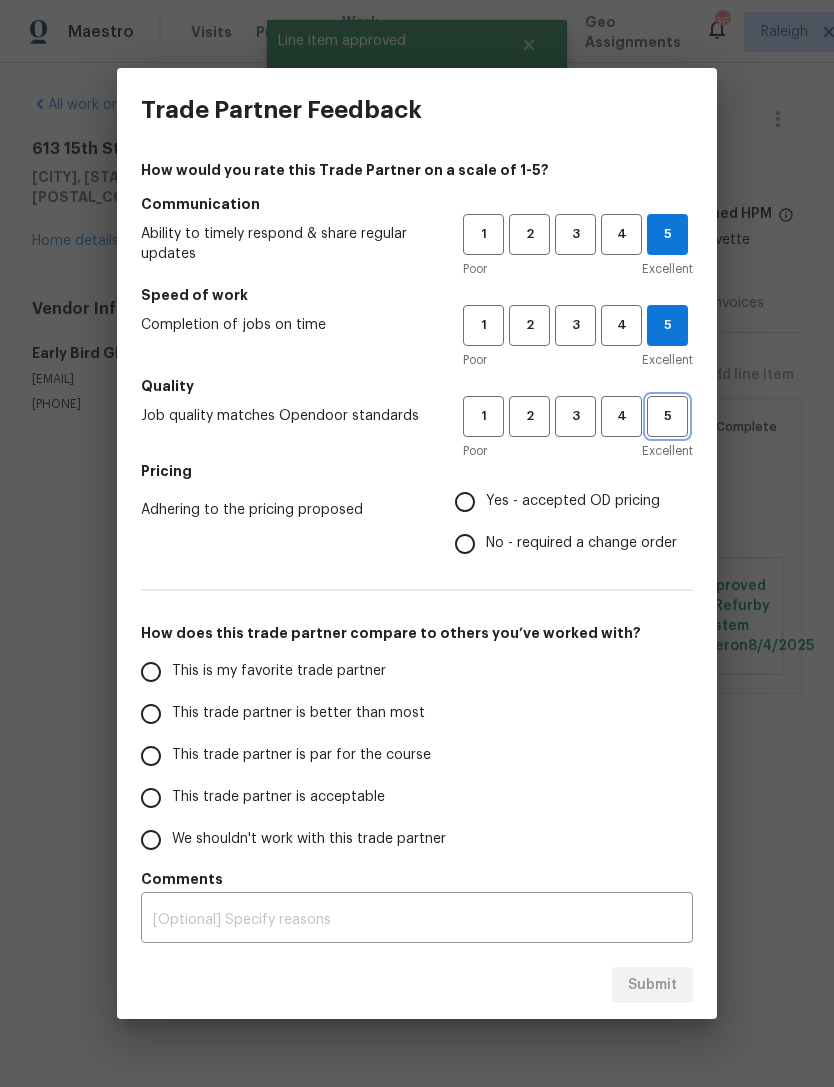 click on "5" at bounding box center [667, 416] 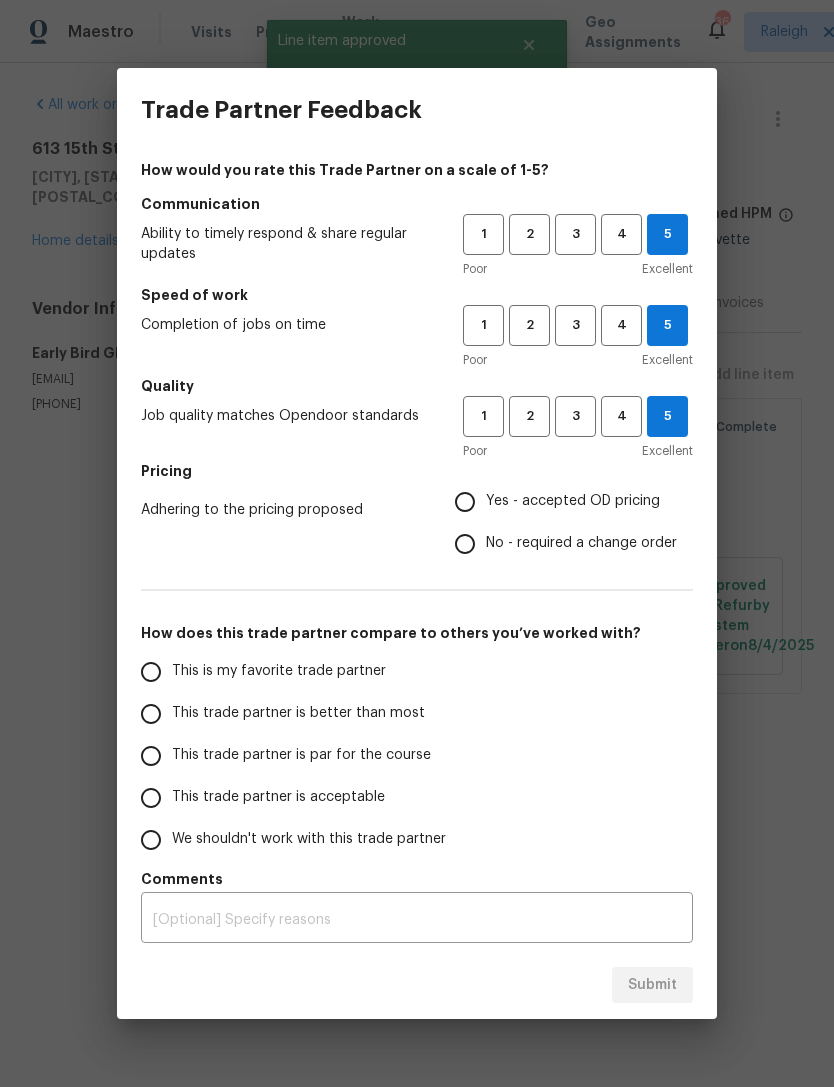 click on "No - required a change order" at bounding box center [581, 543] 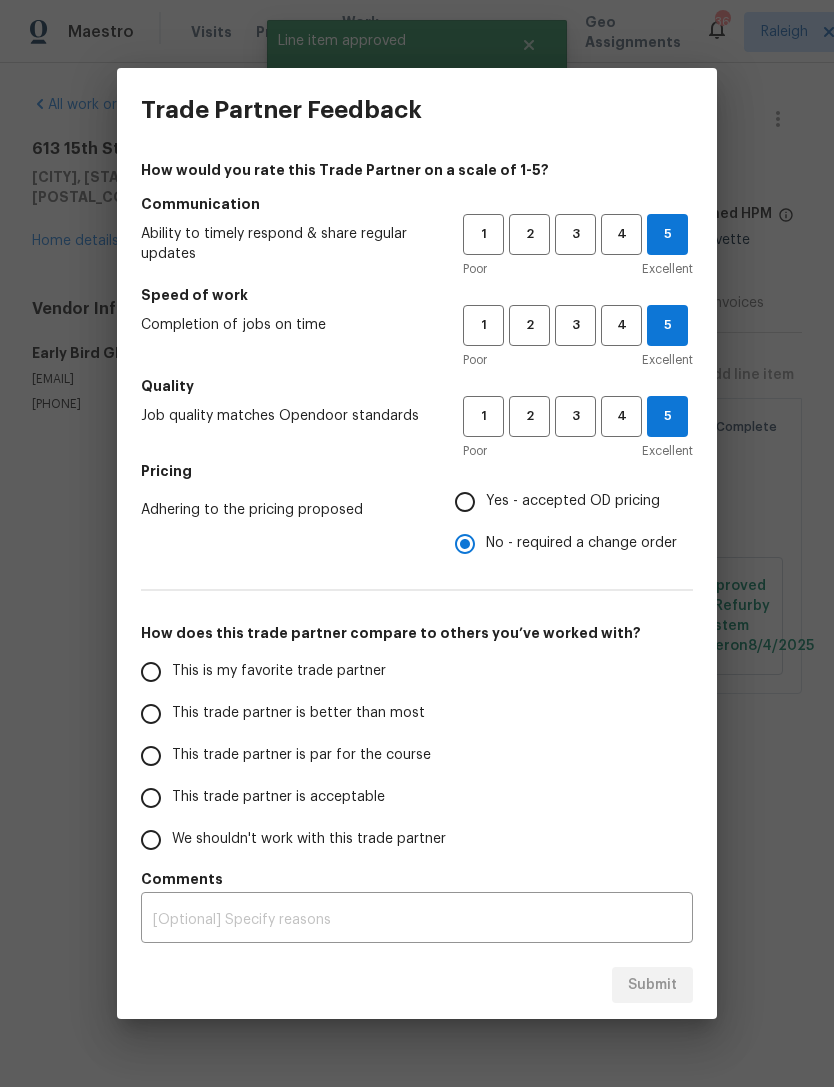click on "No - required a change order" at bounding box center (560, 544) 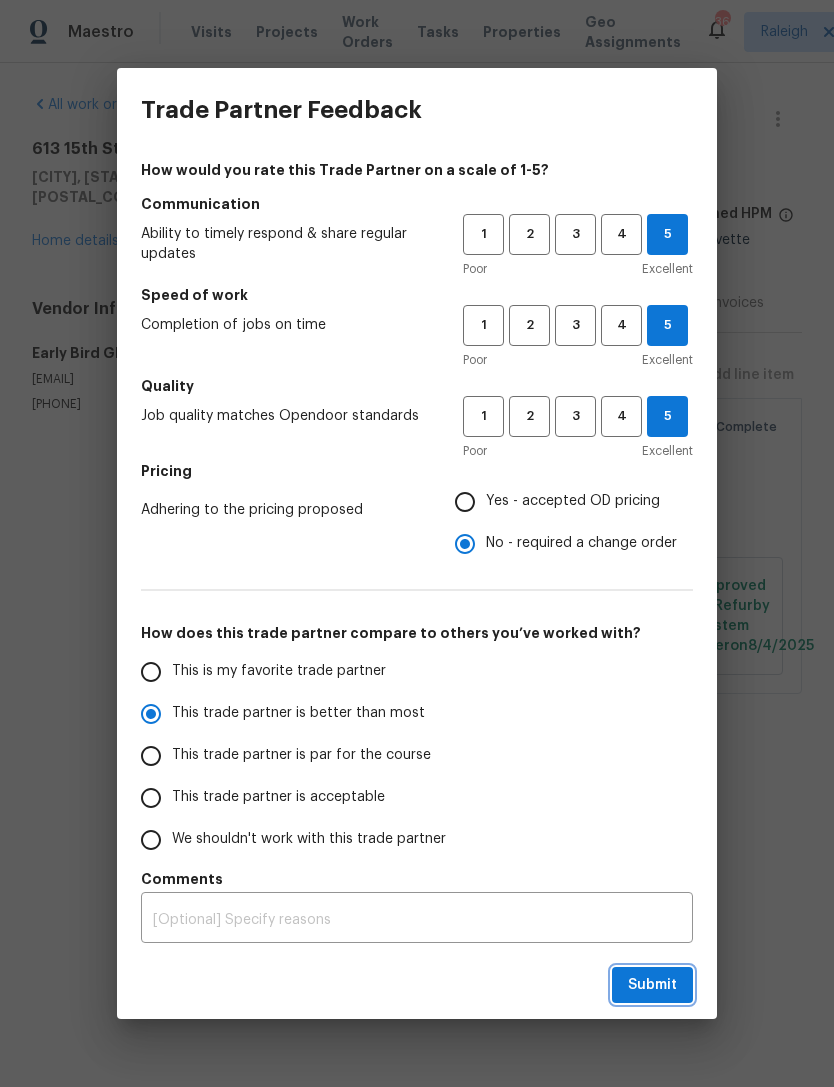 click on "Submit" at bounding box center [652, 985] 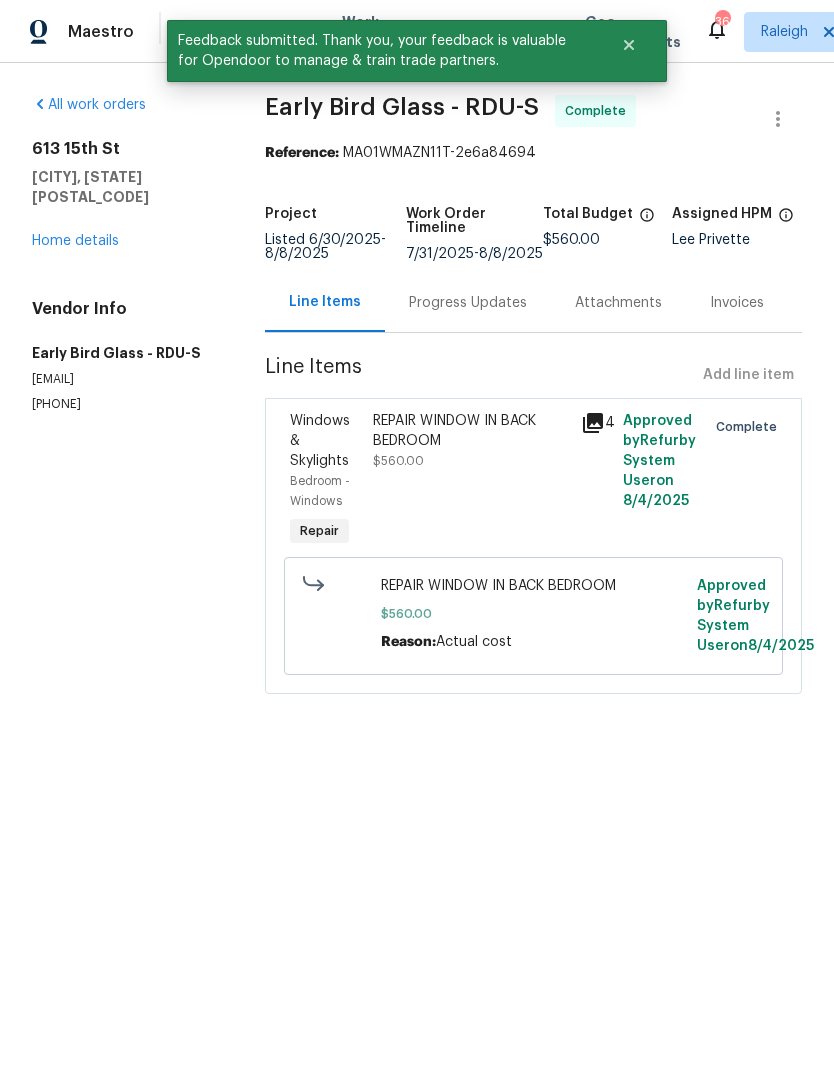 click on "Home details" at bounding box center (75, 241) 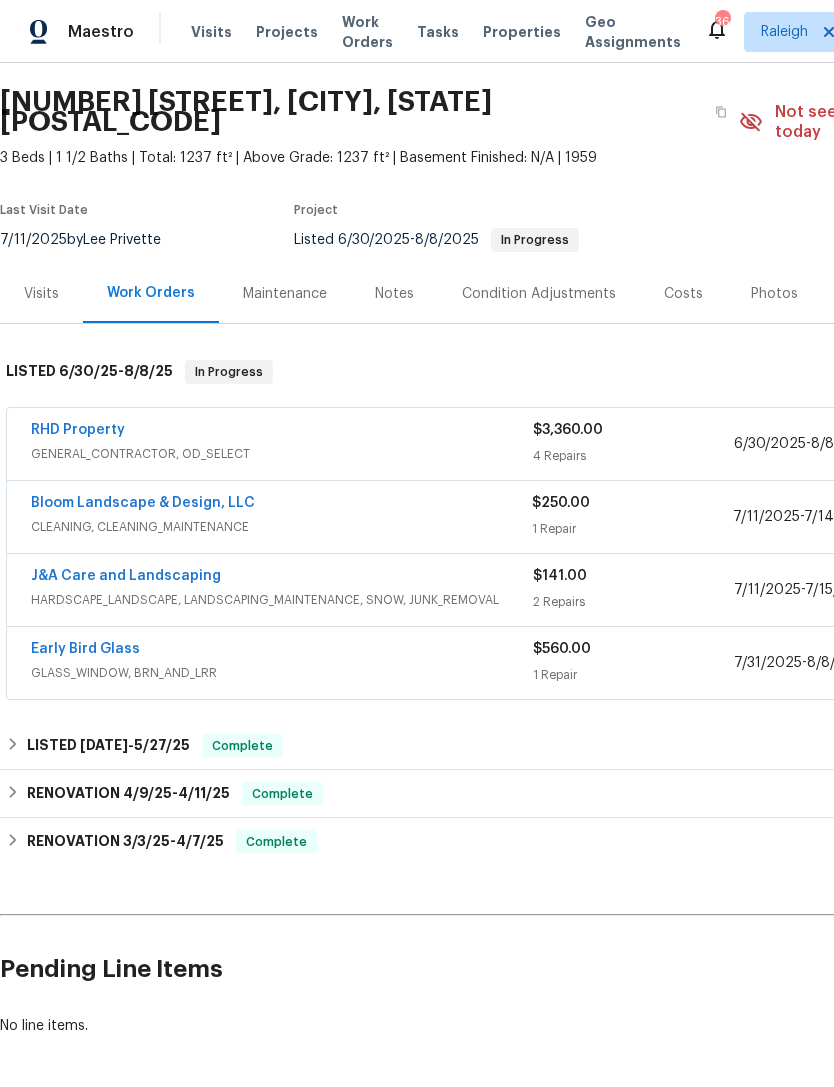 scroll, scrollTop: 59, scrollLeft: 0, axis: vertical 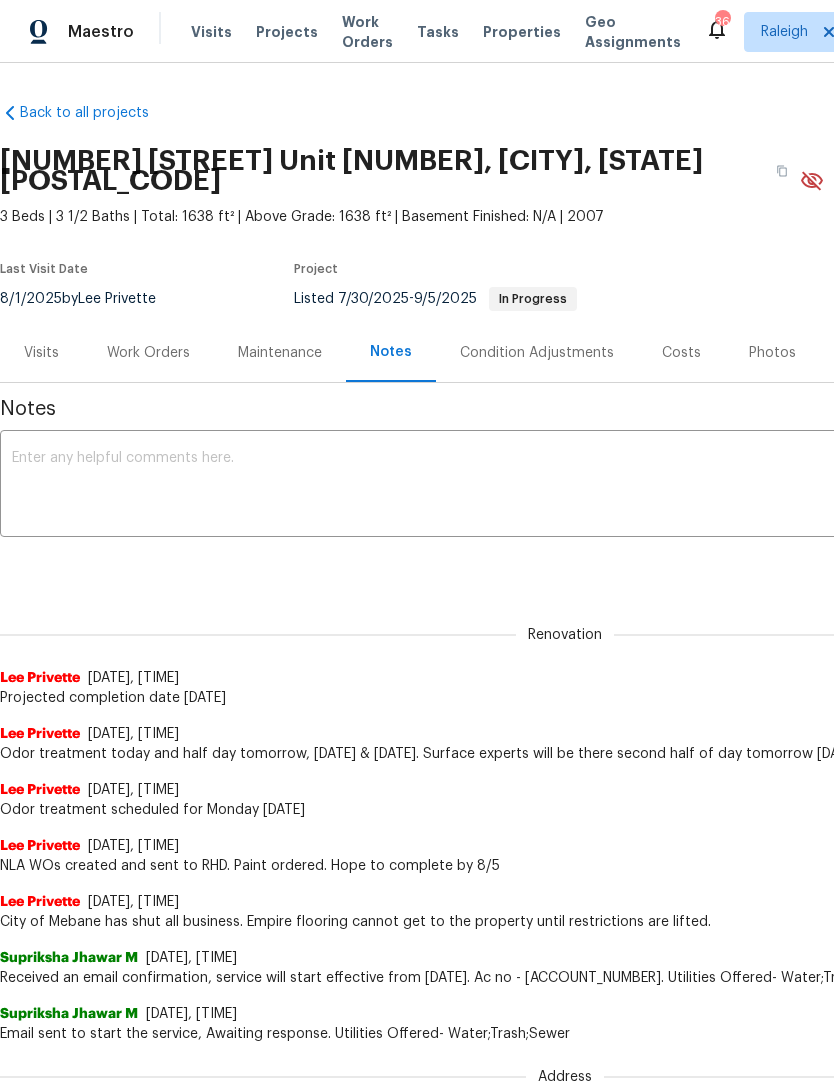 click on "Work Orders" at bounding box center [148, 353] 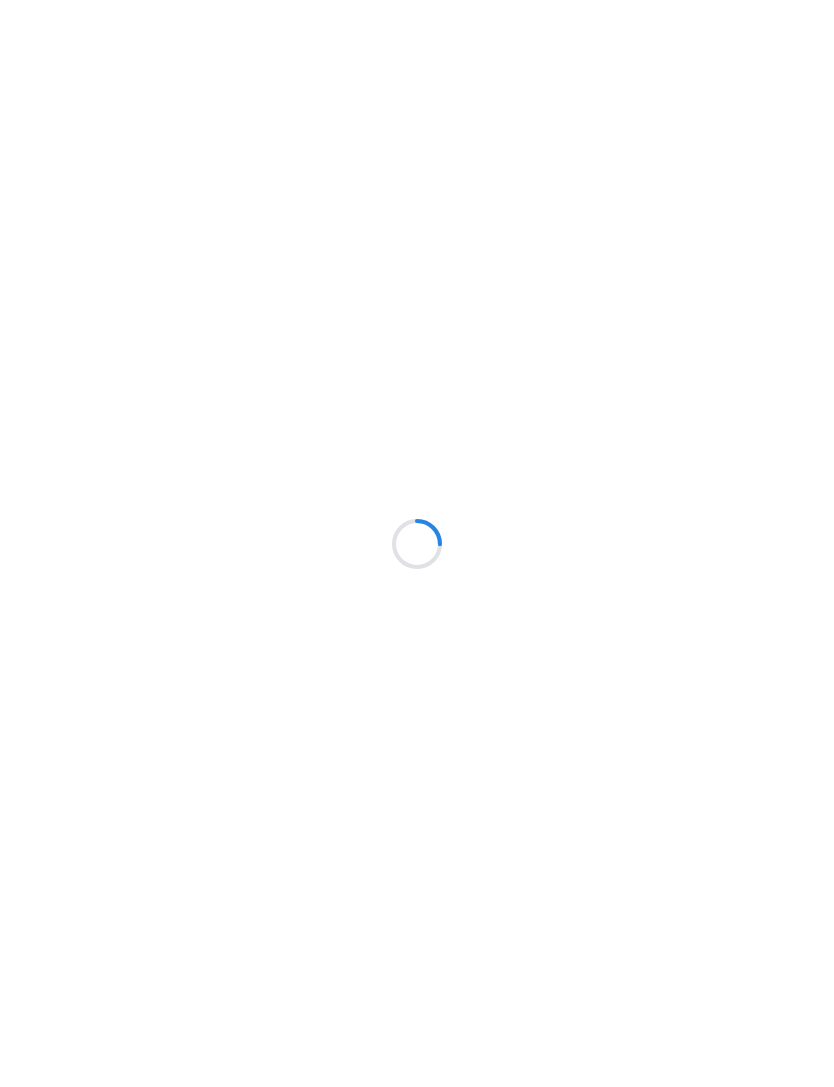 scroll, scrollTop: 0, scrollLeft: 0, axis: both 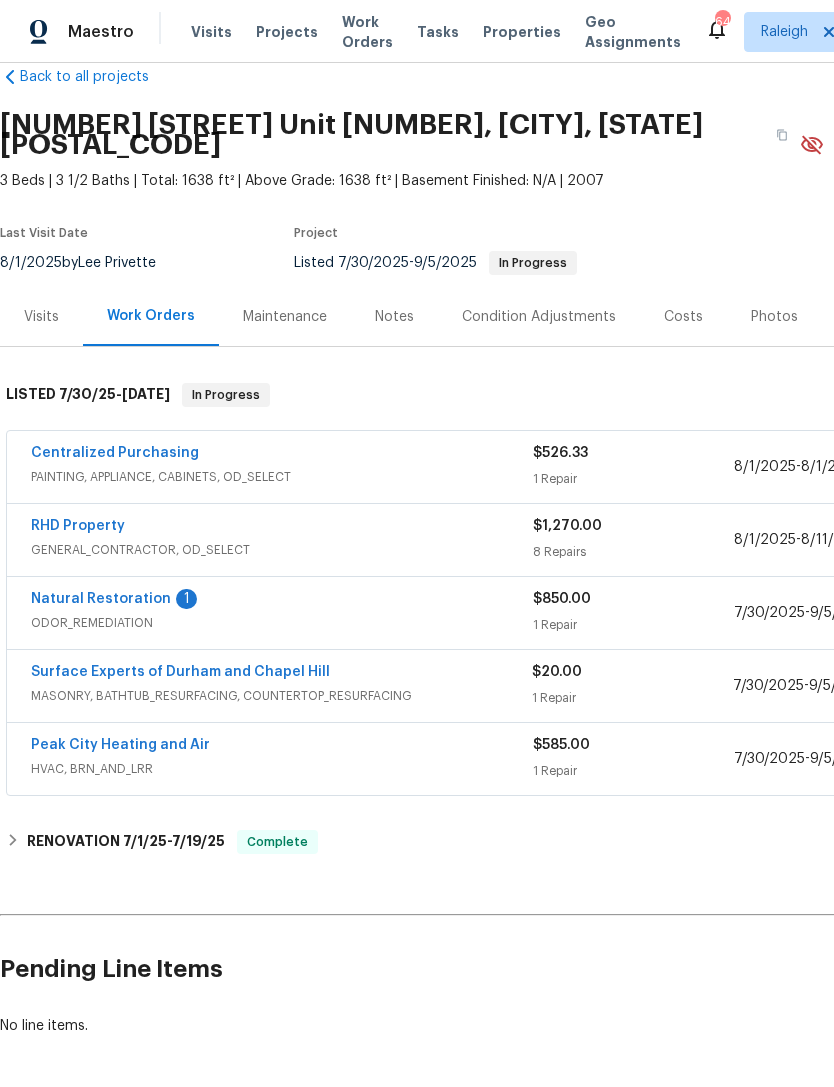 click on "Centralized Purchasing" at bounding box center [115, 453] 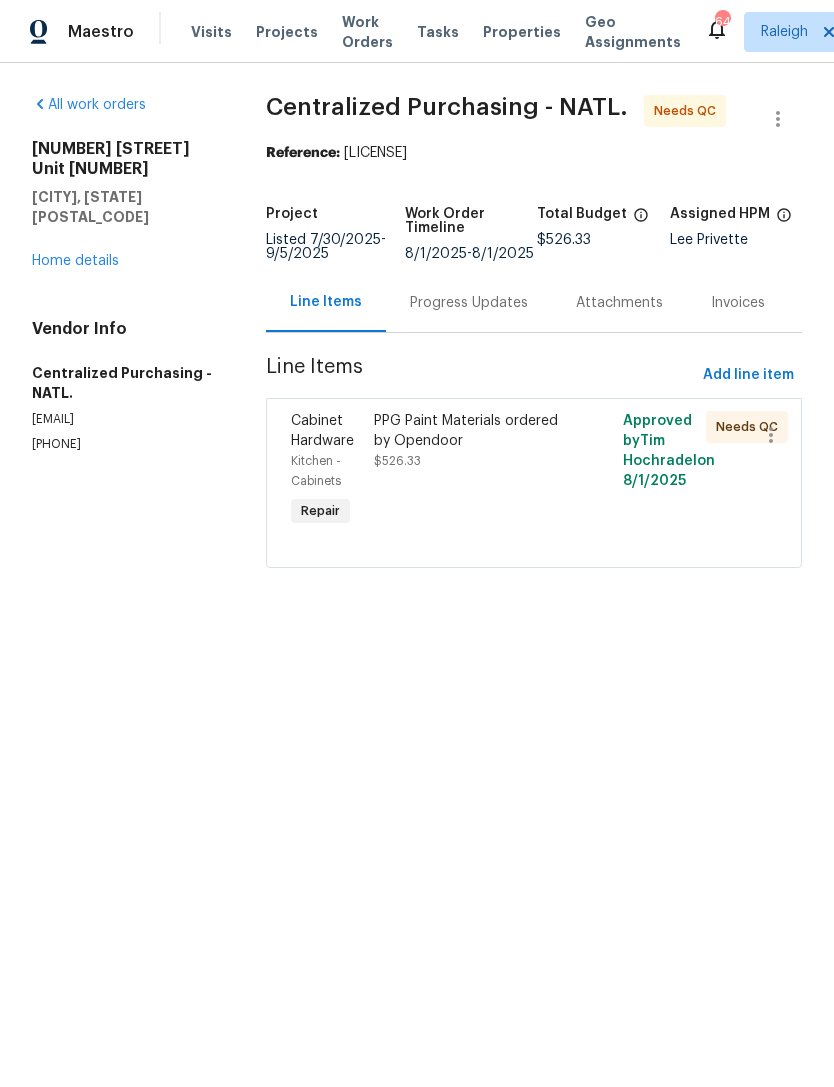 click on "PPG Paint Materials ordered by Opendoor $526.33" at bounding box center [472, 441] 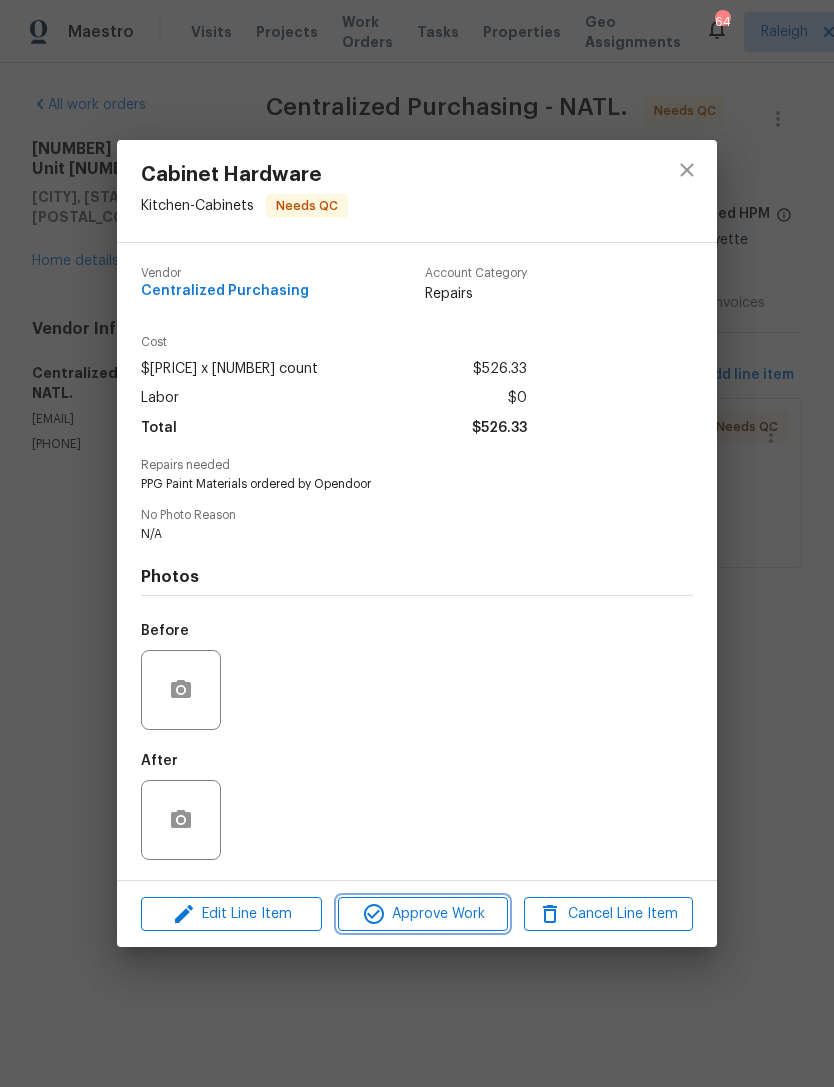 click on "Approve Work" at bounding box center [422, 914] 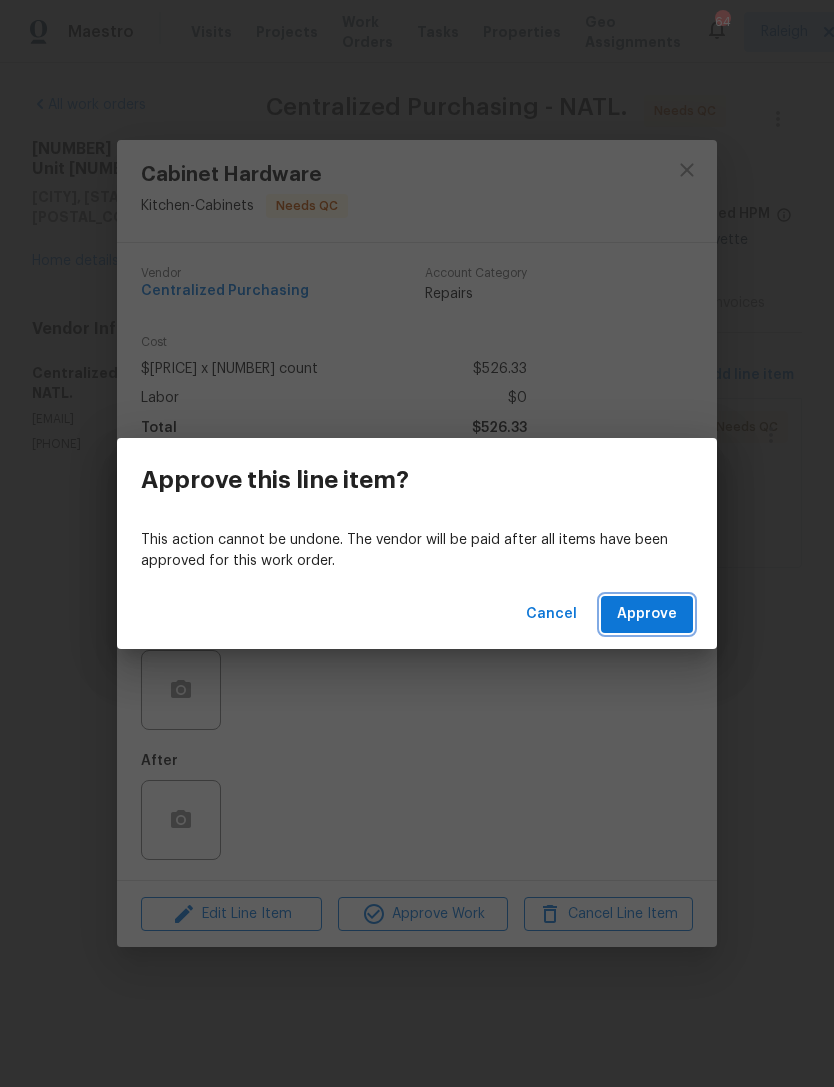 click on "Approve" at bounding box center [647, 614] 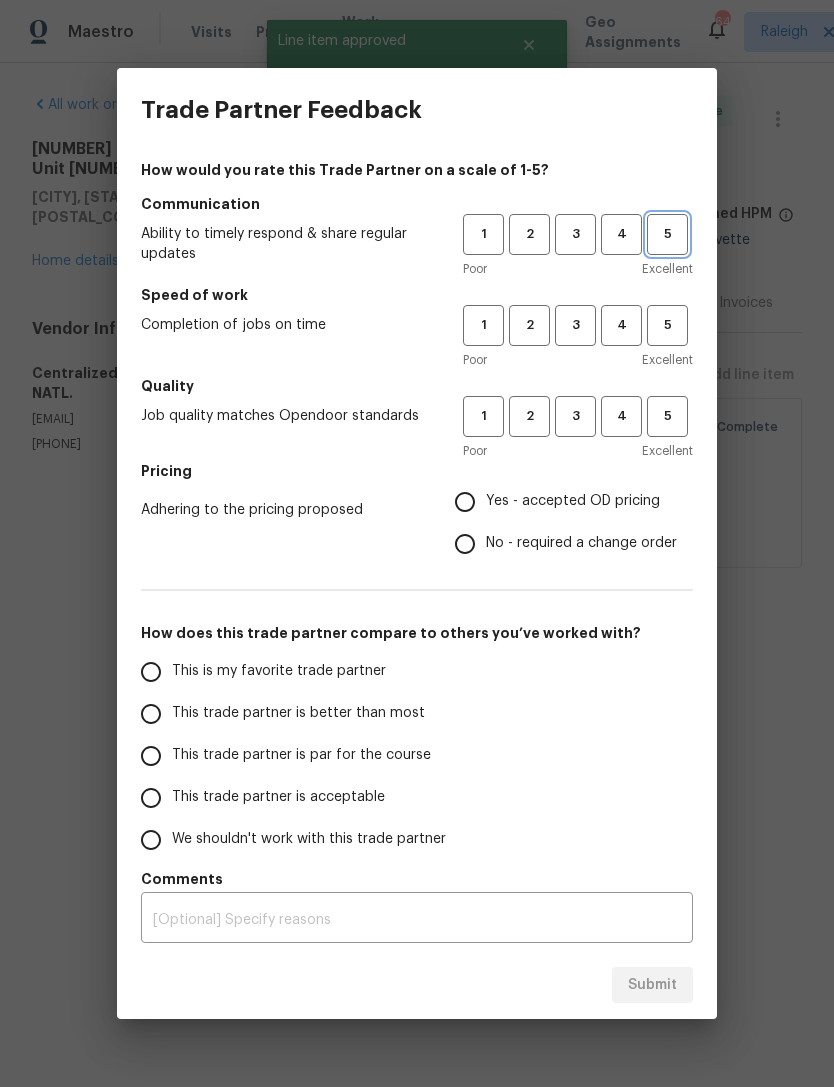 click on "5" at bounding box center (667, 234) 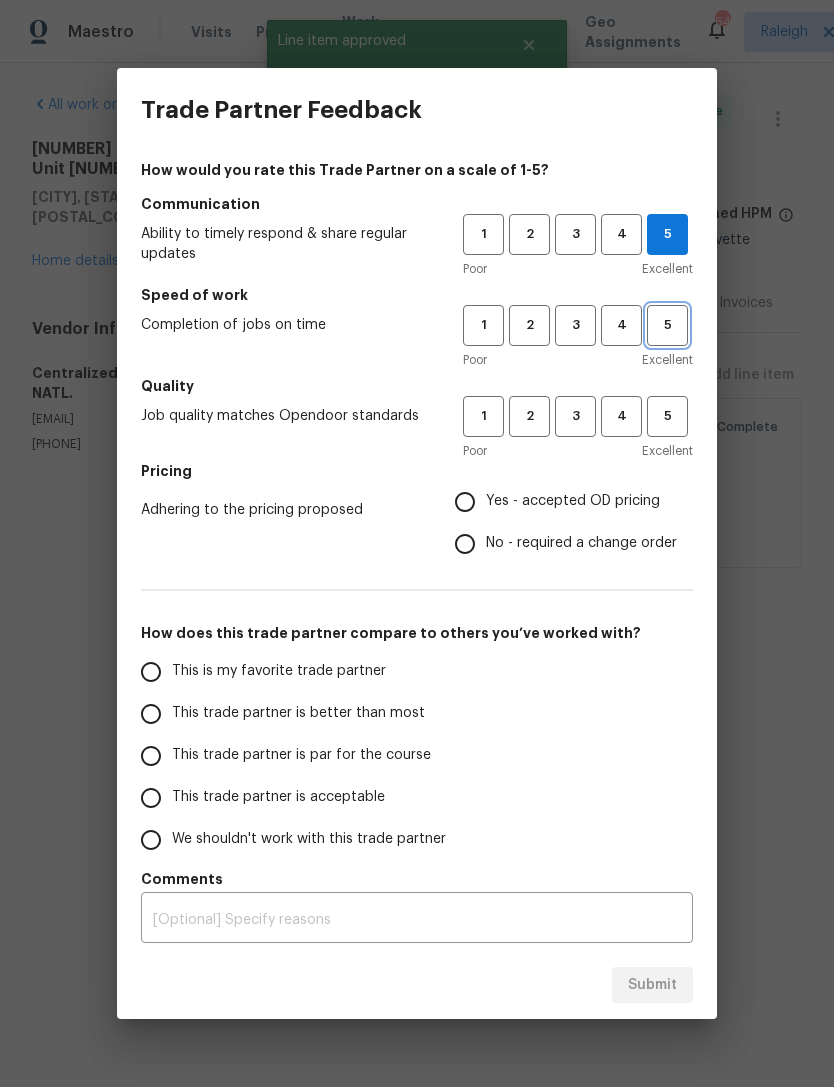 click on "5" at bounding box center [667, 325] 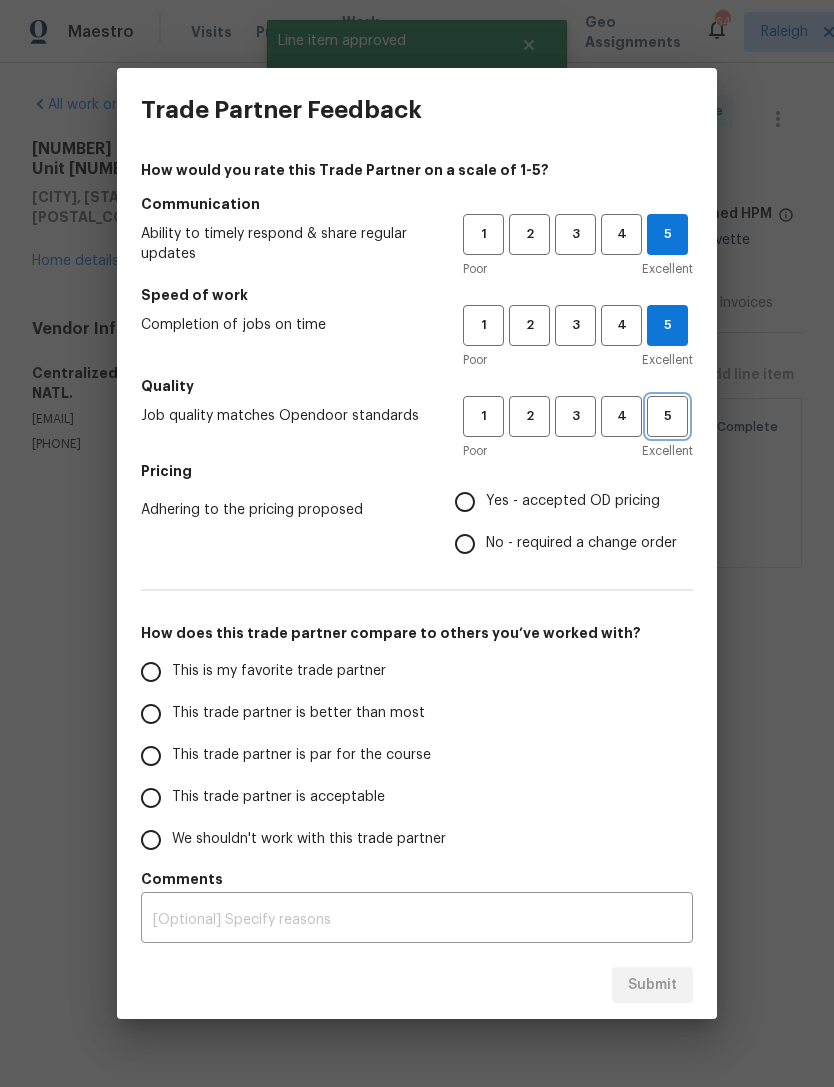 click on "5" at bounding box center (667, 416) 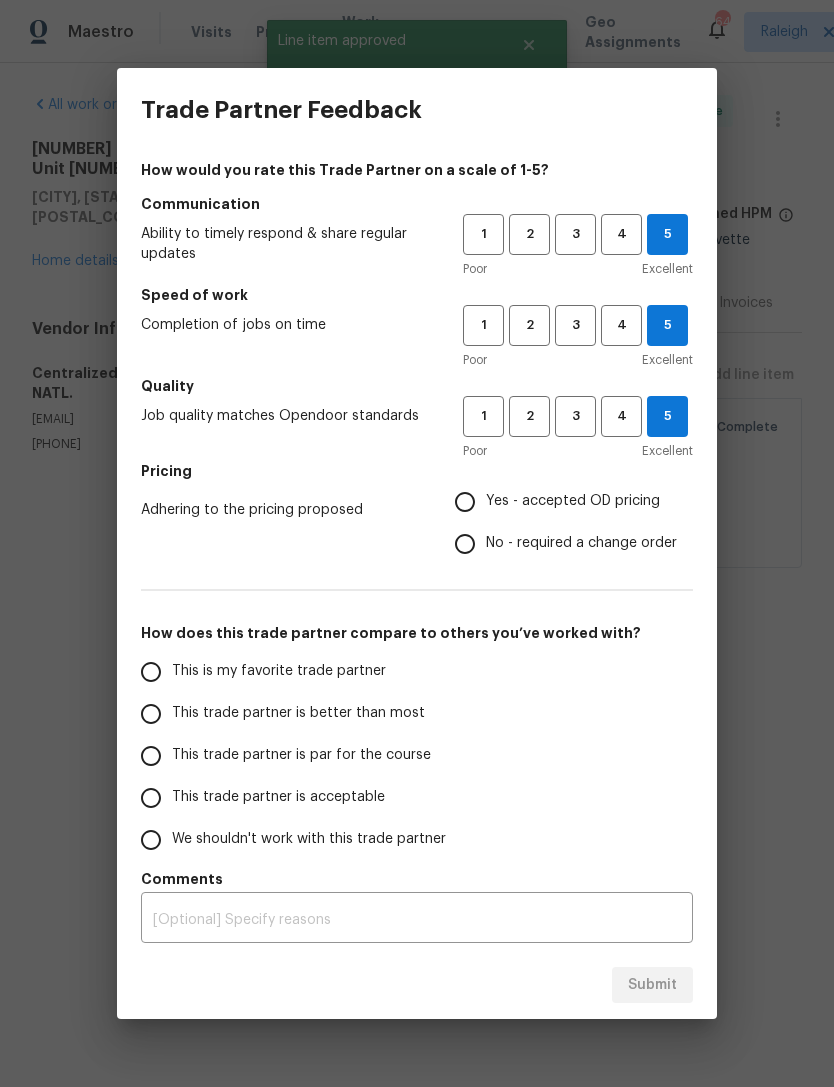 click on "Yes - accepted OD pricing" at bounding box center (573, 501) 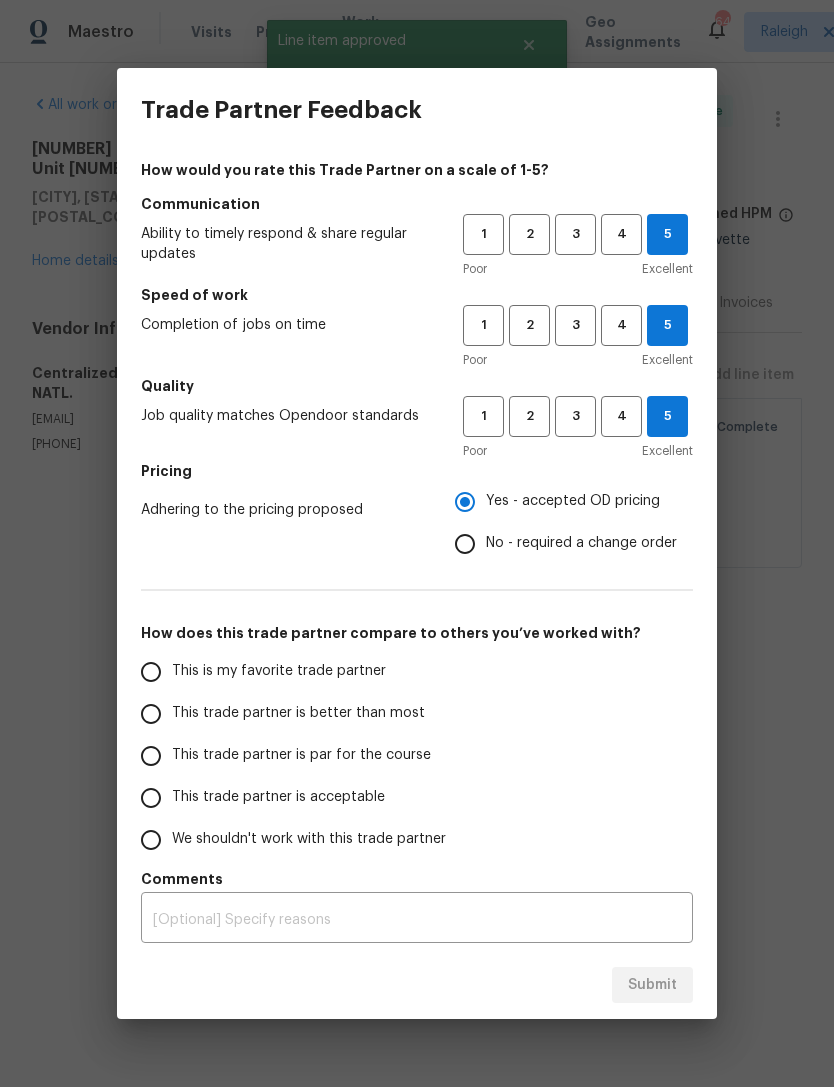 click on "This is my favorite trade partner" at bounding box center (151, 672) 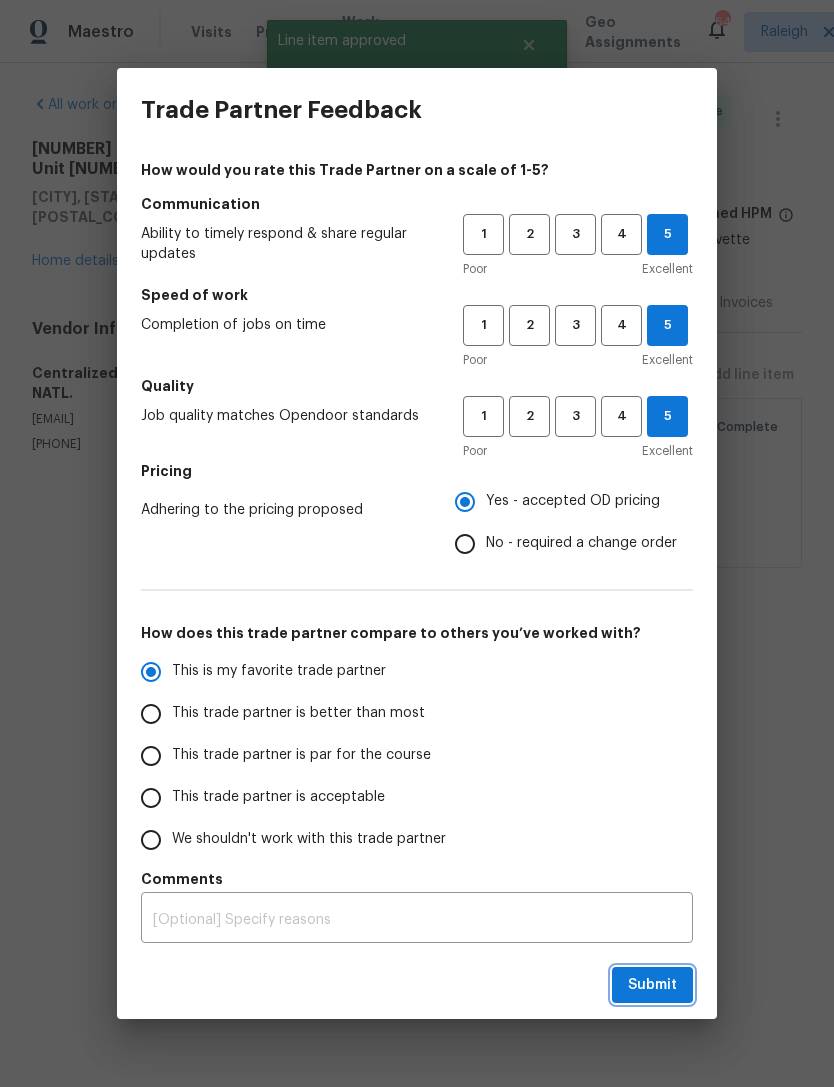 click on "Submit" at bounding box center (652, 985) 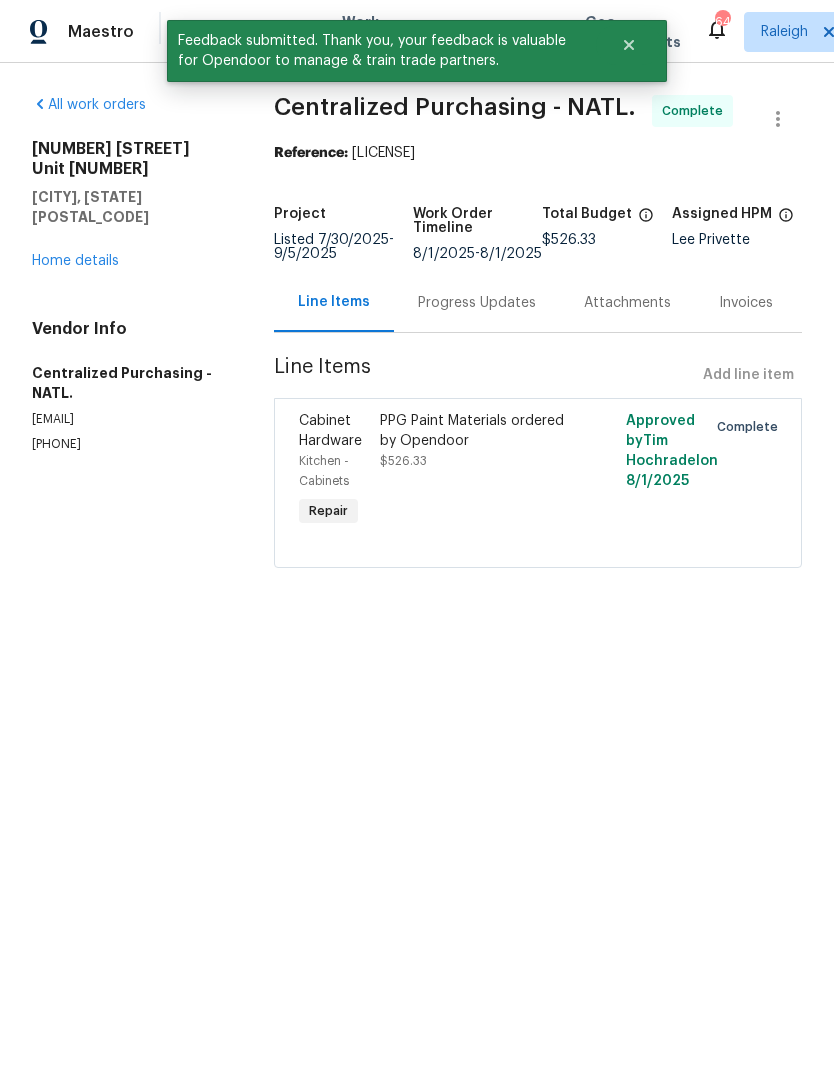 click on "Home details" at bounding box center (75, 261) 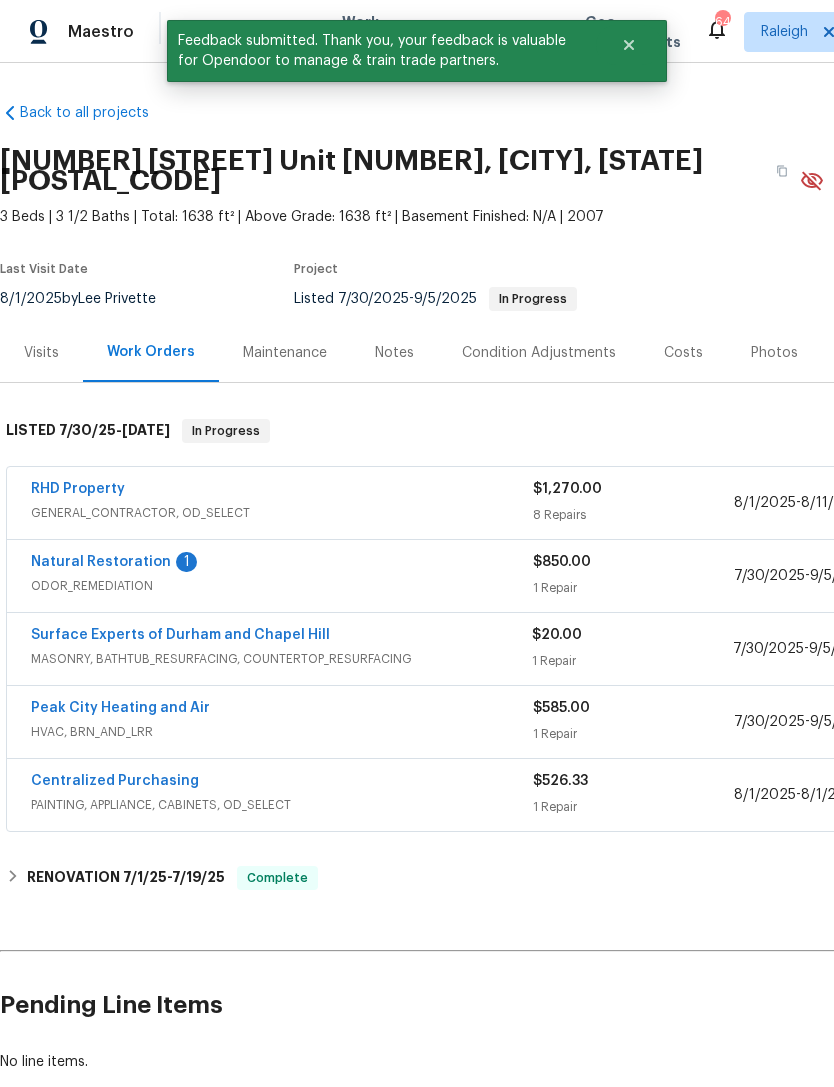 click on "Natural Restoration" at bounding box center [101, 562] 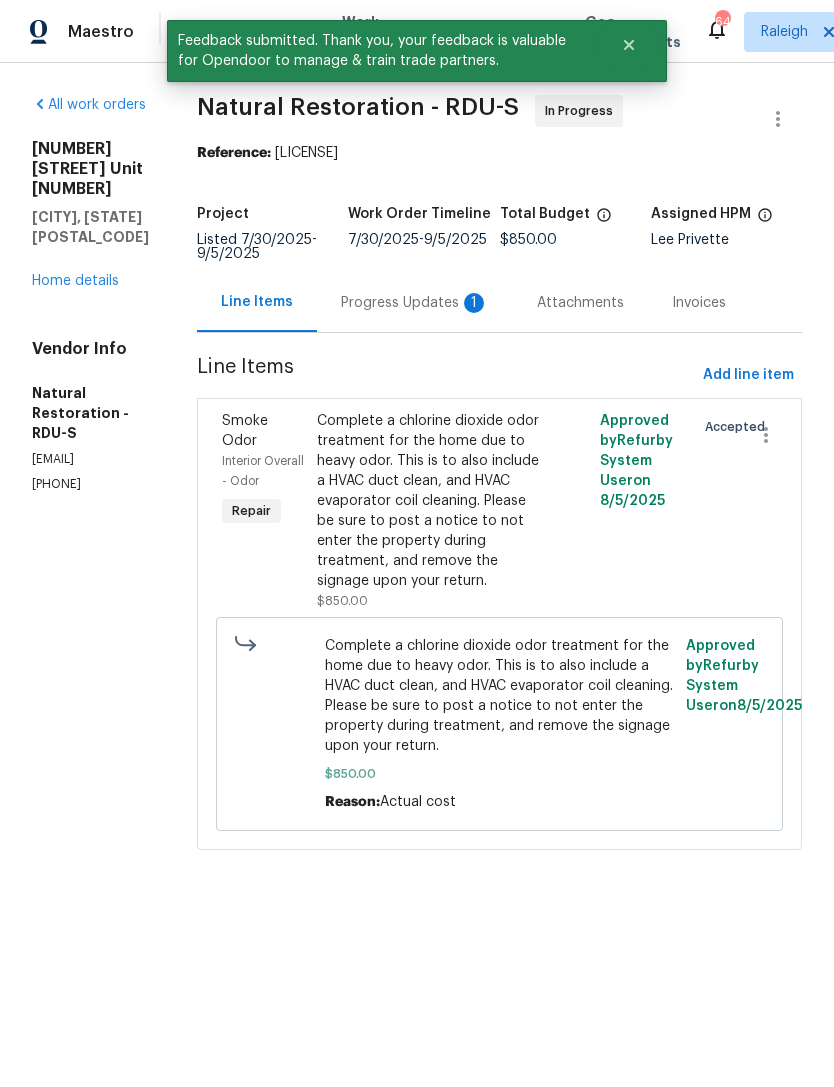 click on "Progress Updates 1" at bounding box center [415, 303] 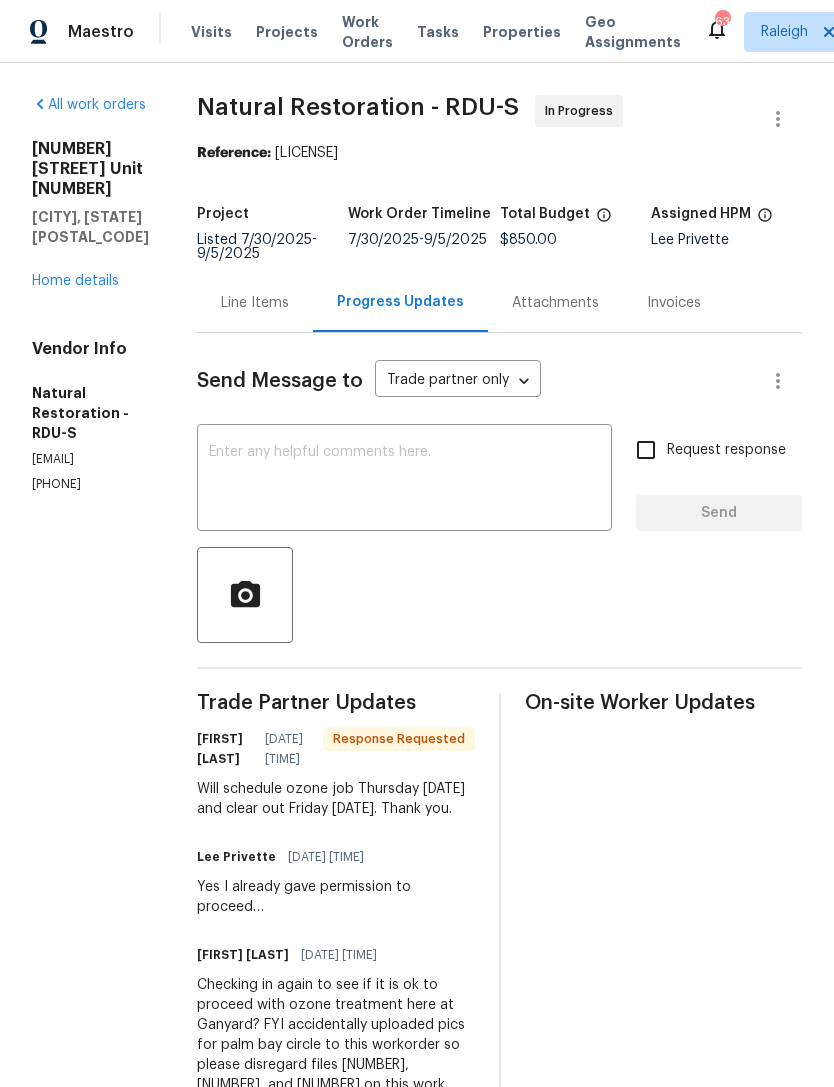 click on "Home details" at bounding box center (75, 281) 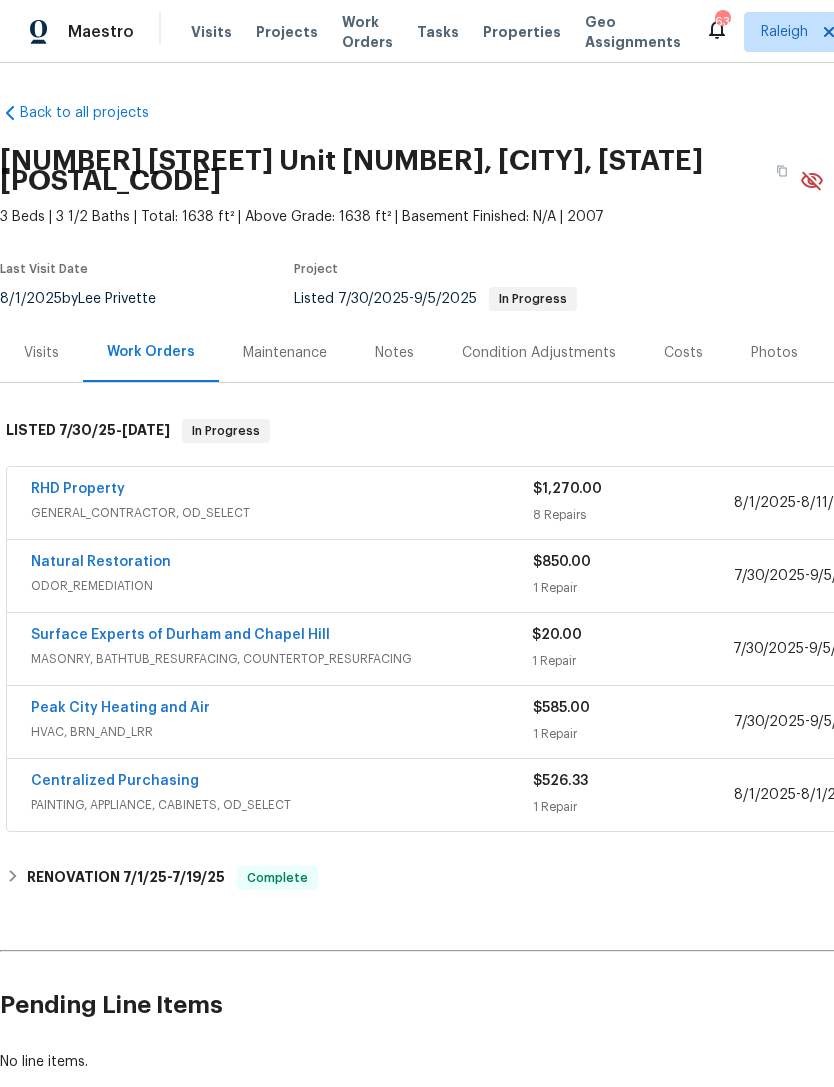click on "RHD Property" at bounding box center [78, 489] 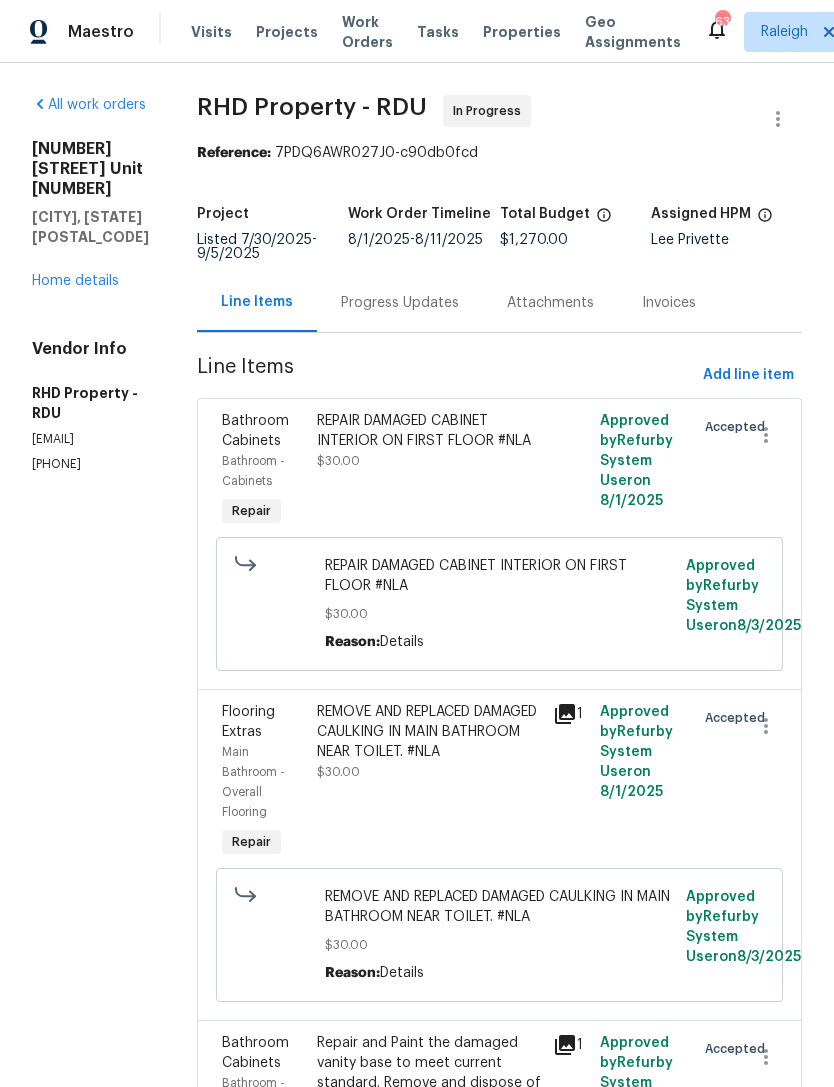 click on "Progress Updates" at bounding box center (400, 302) 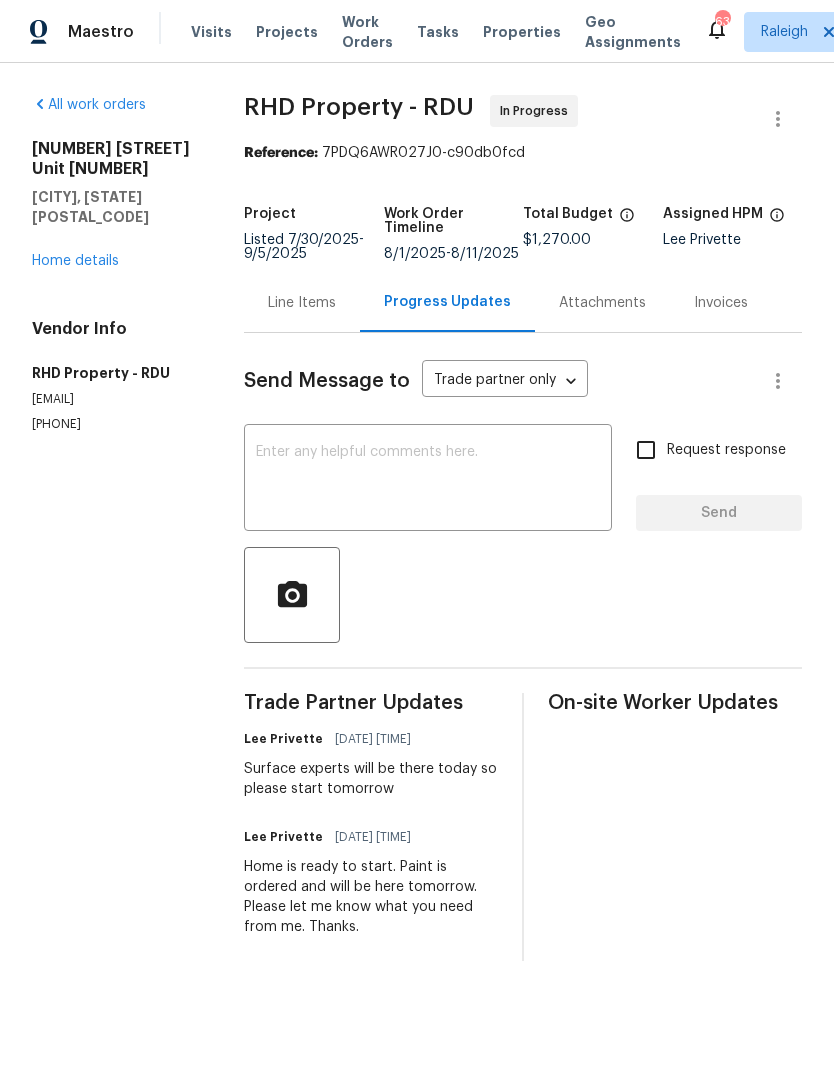 click at bounding box center (428, 480) 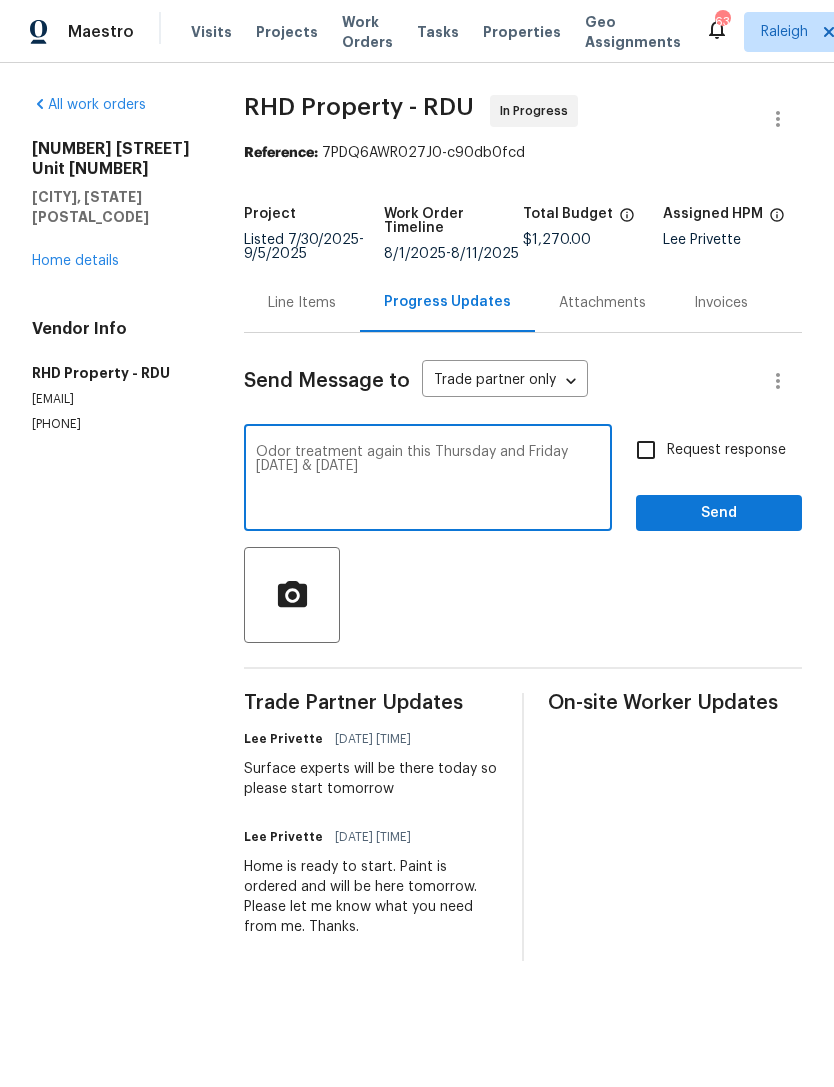 type on "Odor treatment again this Thursday and Friday 8/7 & 8/8" 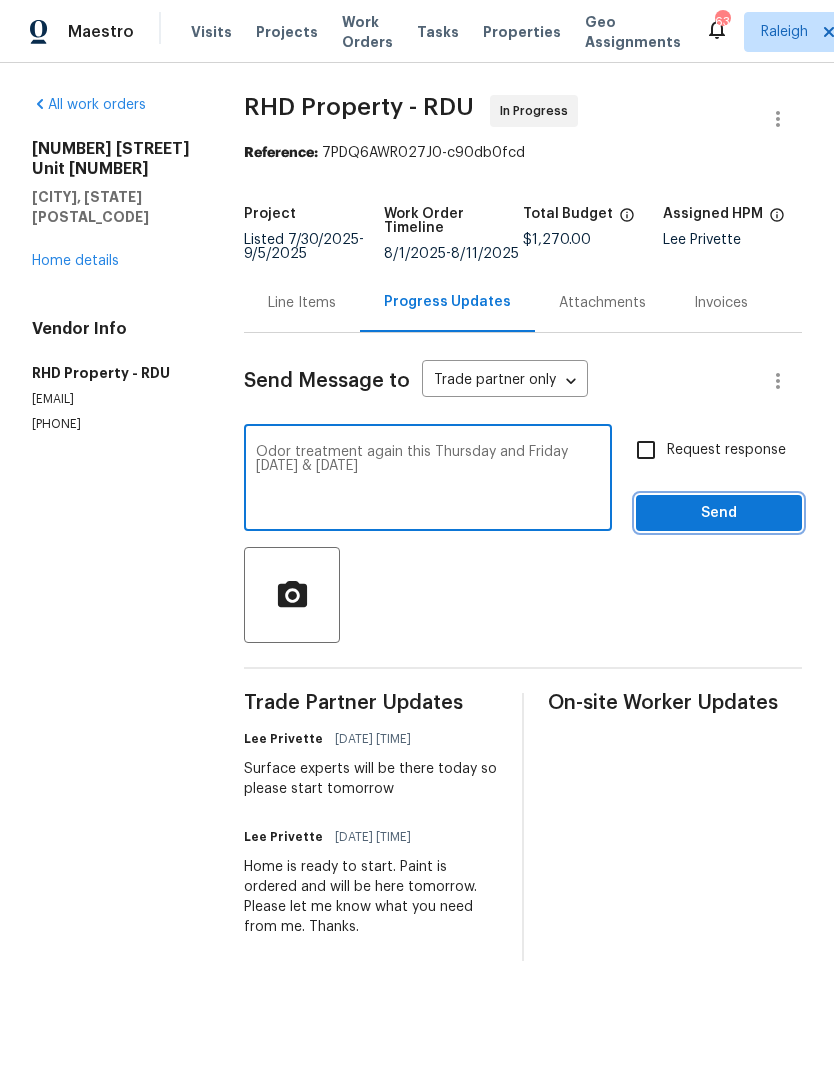 click on "Send" at bounding box center (719, 513) 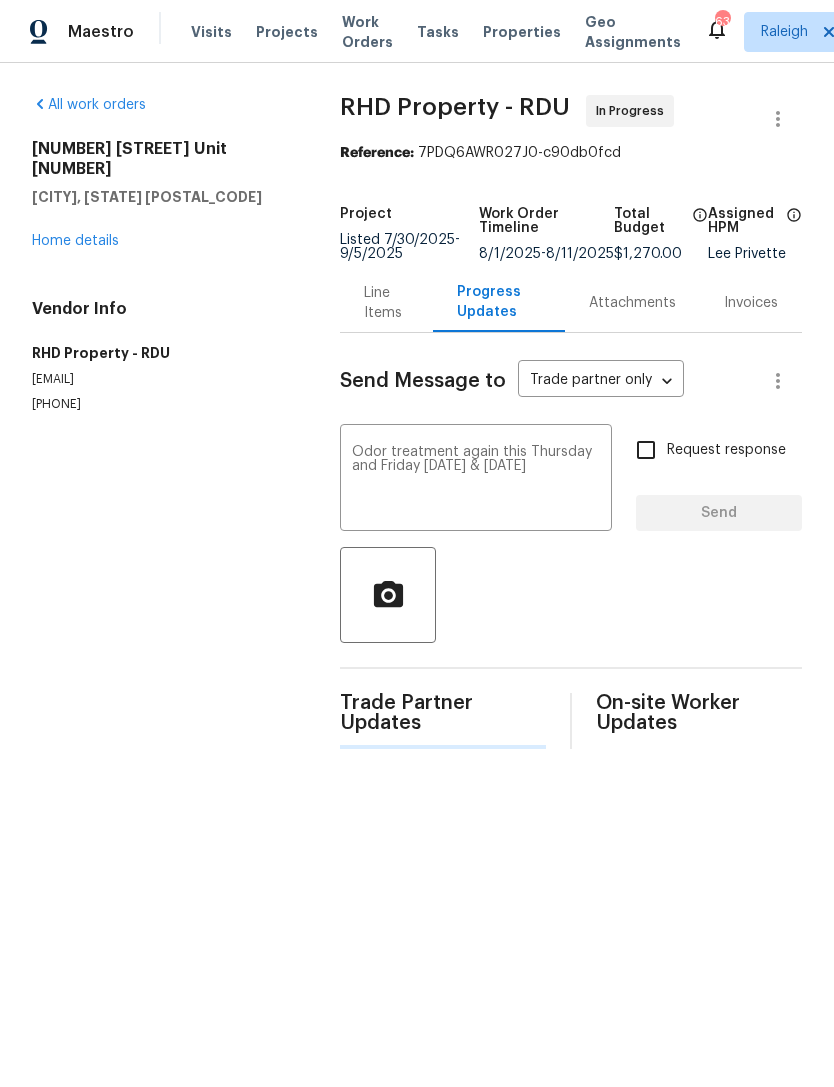 type 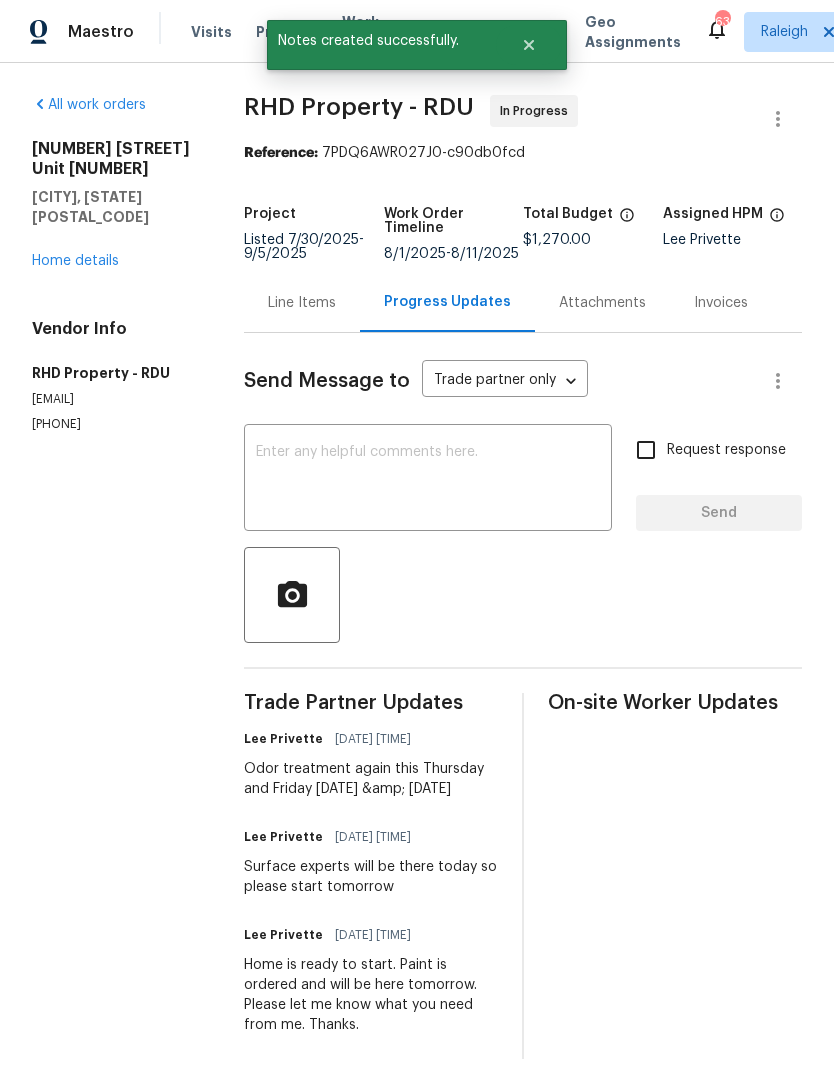 click on "Home details" at bounding box center [75, 261] 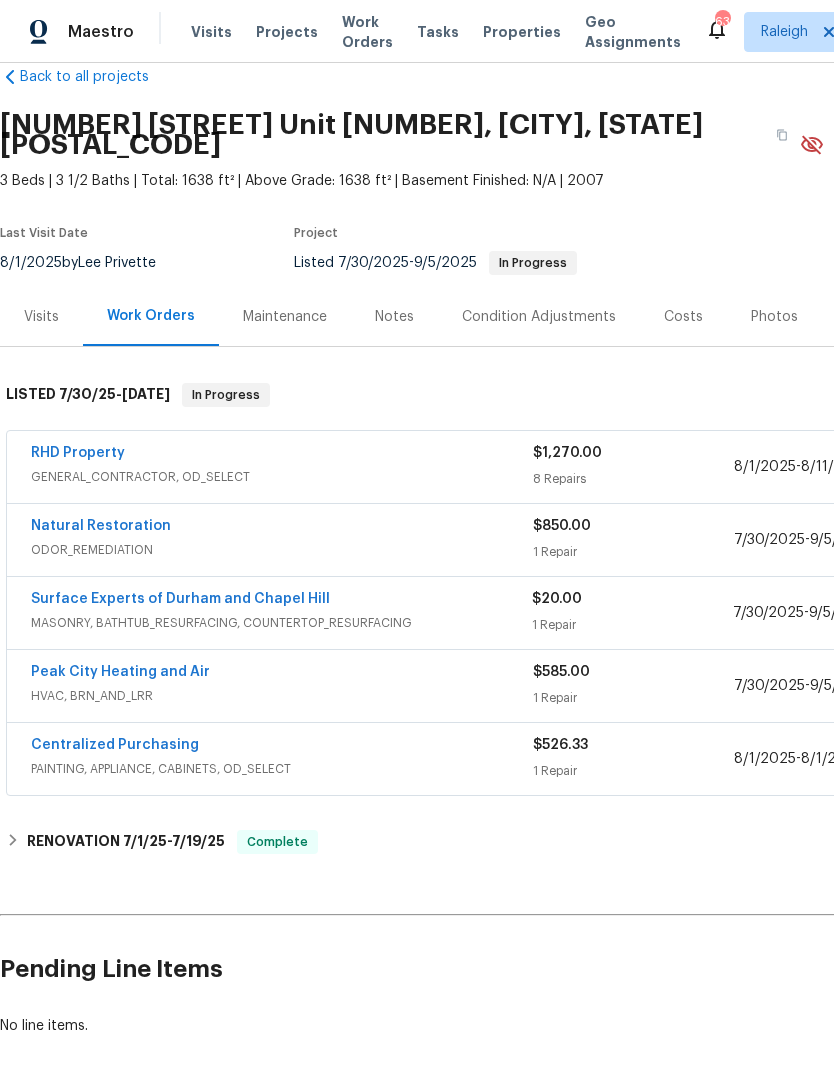 scroll, scrollTop: 36, scrollLeft: 0, axis: vertical 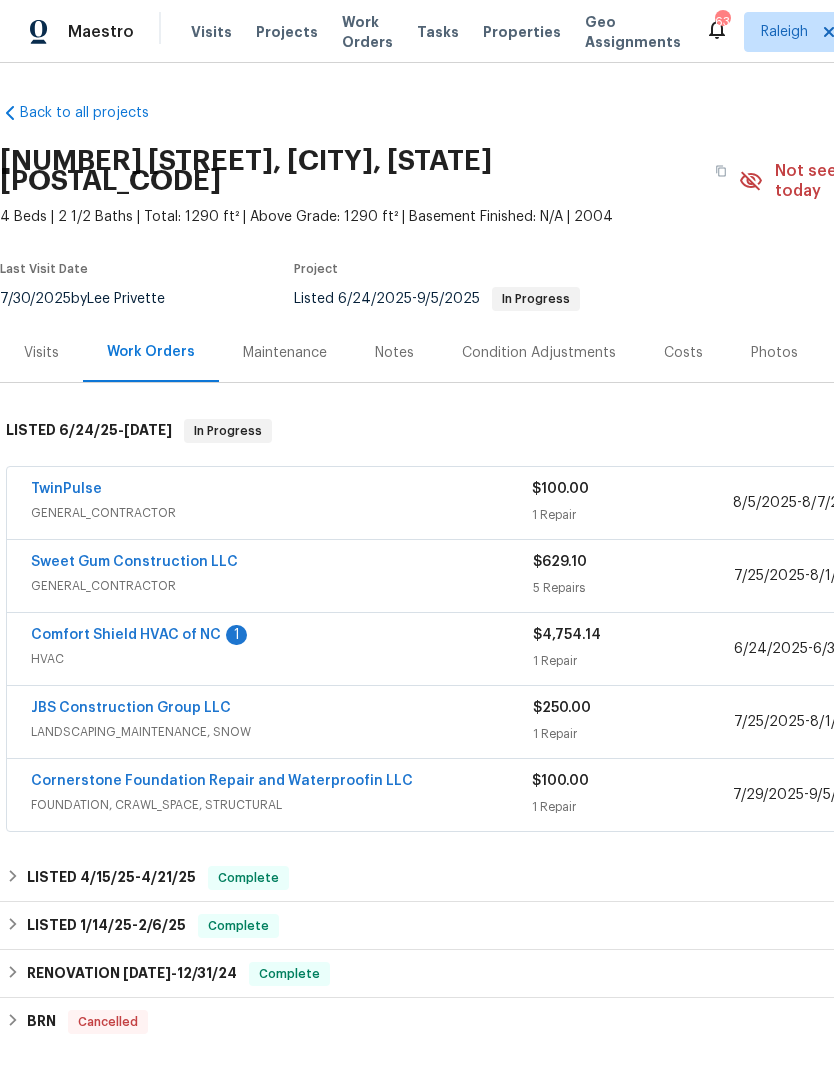 click on "JBS Construction Group LLC" at bounding box center (131, 708) 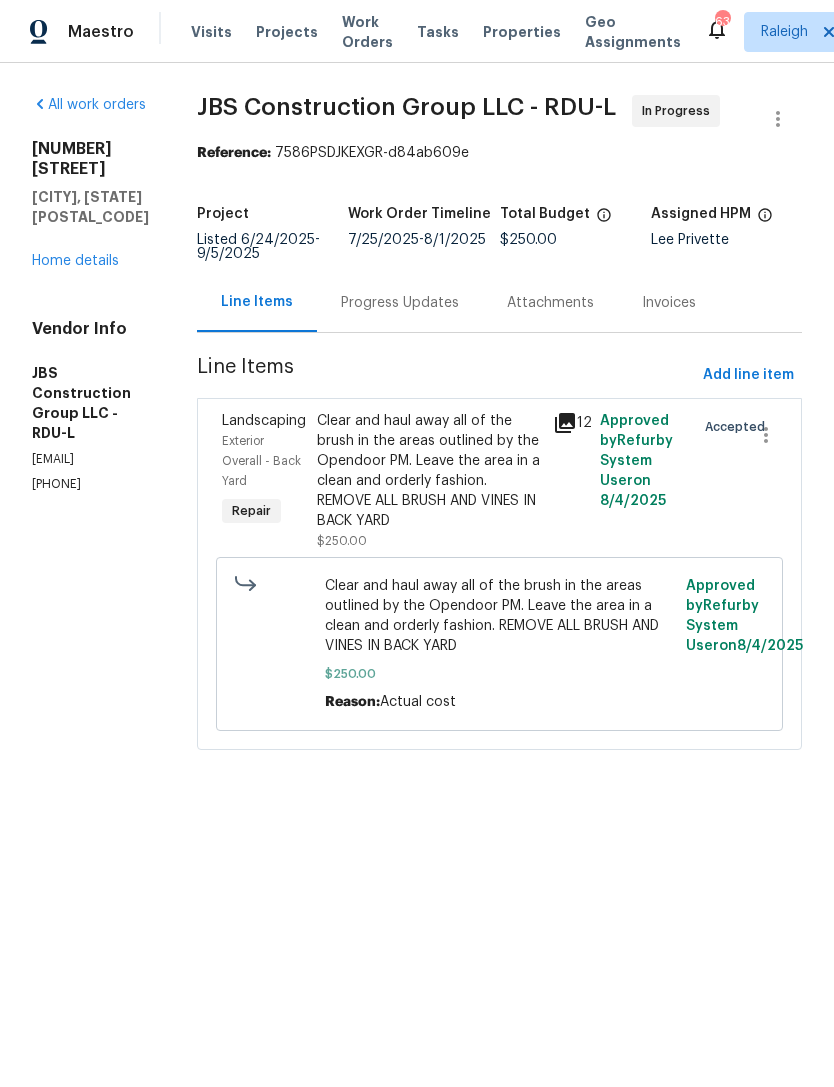 click on "Home details" at bounding box center [75, 261] 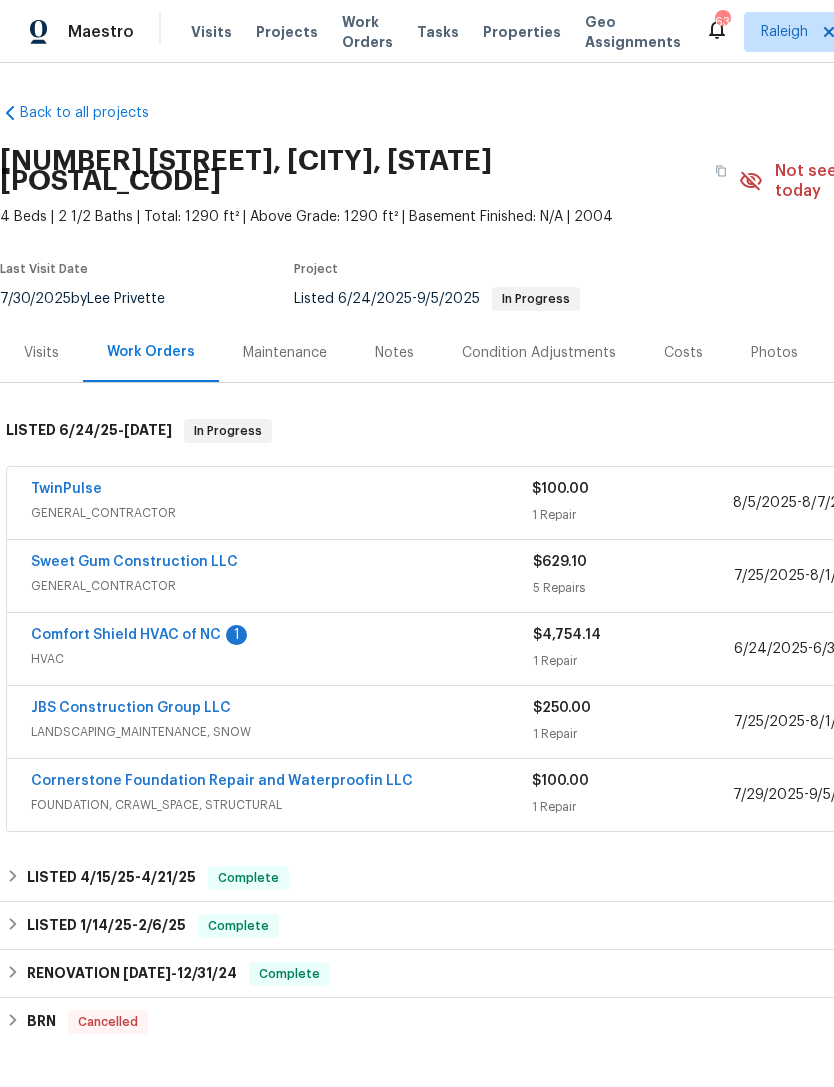 click on "TwinPulse" at bounding box center (66, 489) 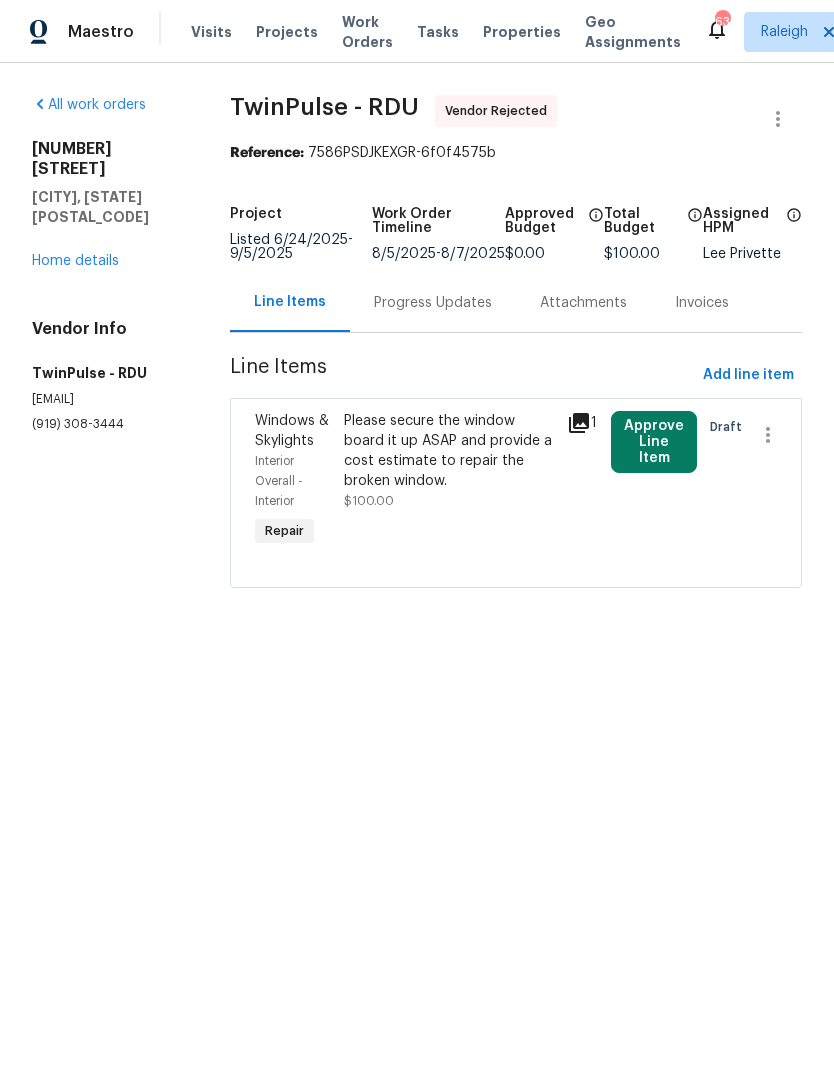 click on "Home details" at bounding box center [75, 261] 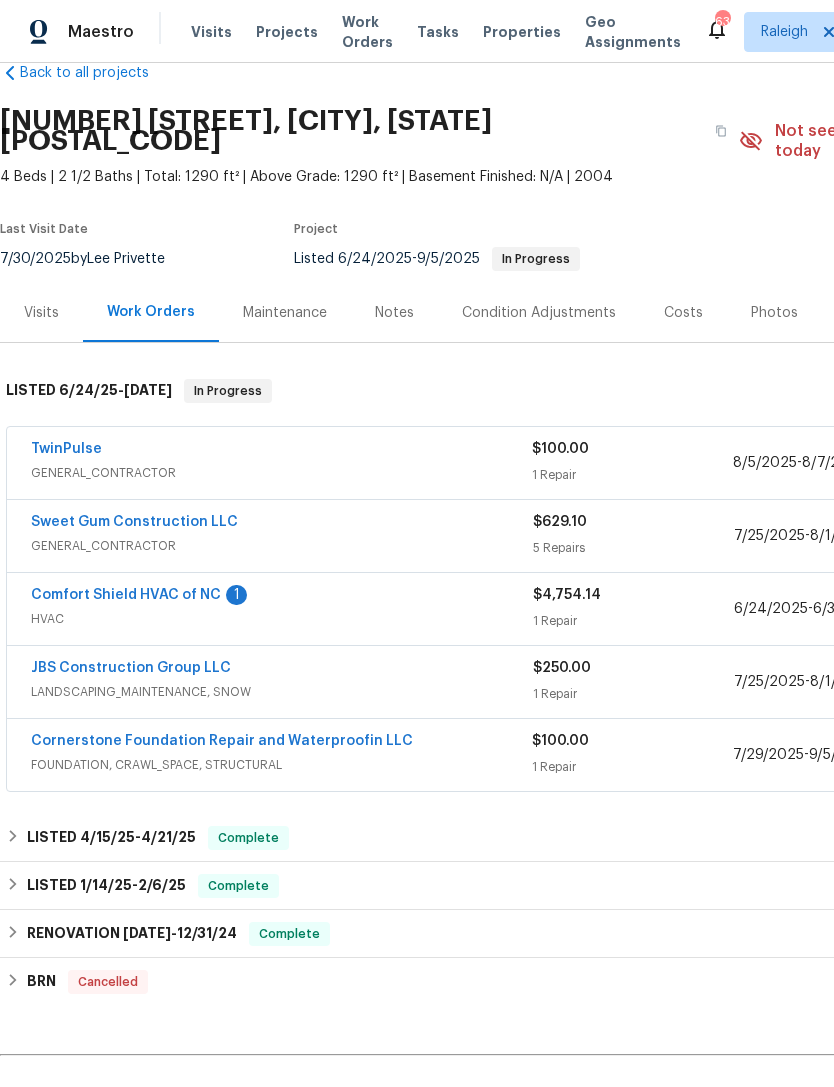 scroll, scrollTop: 40, scrollLeft: 0, axis: vertical 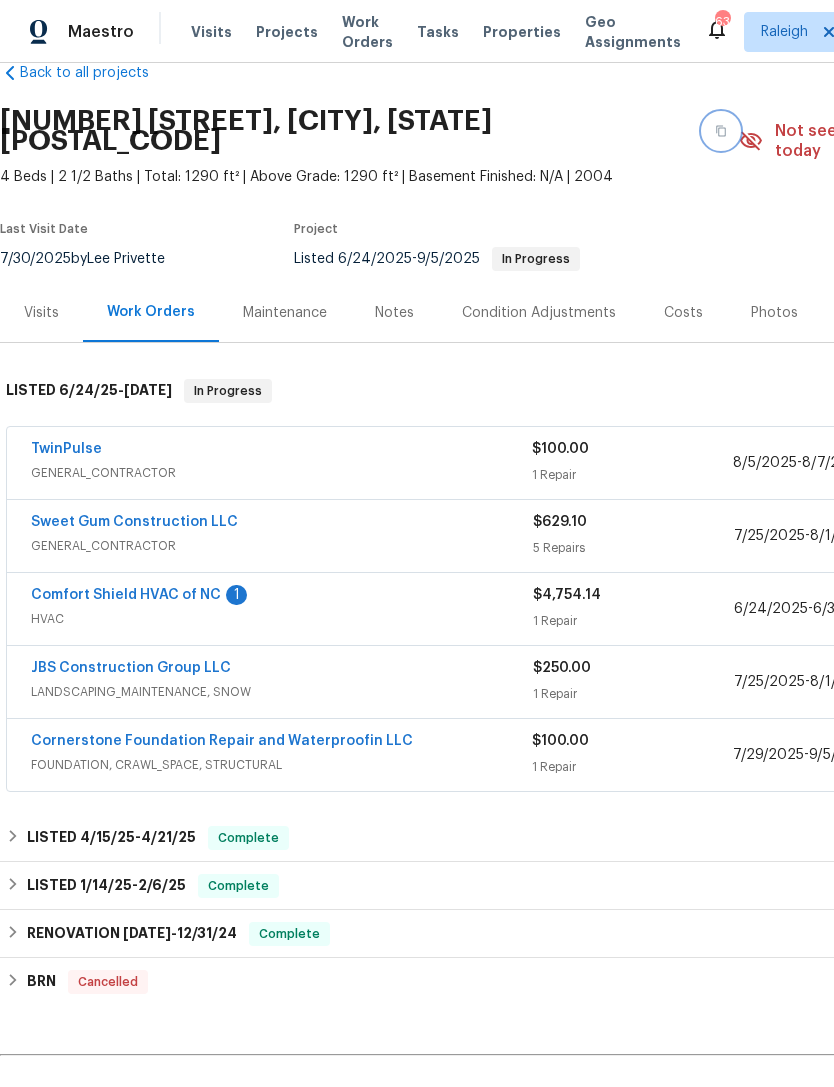 click 